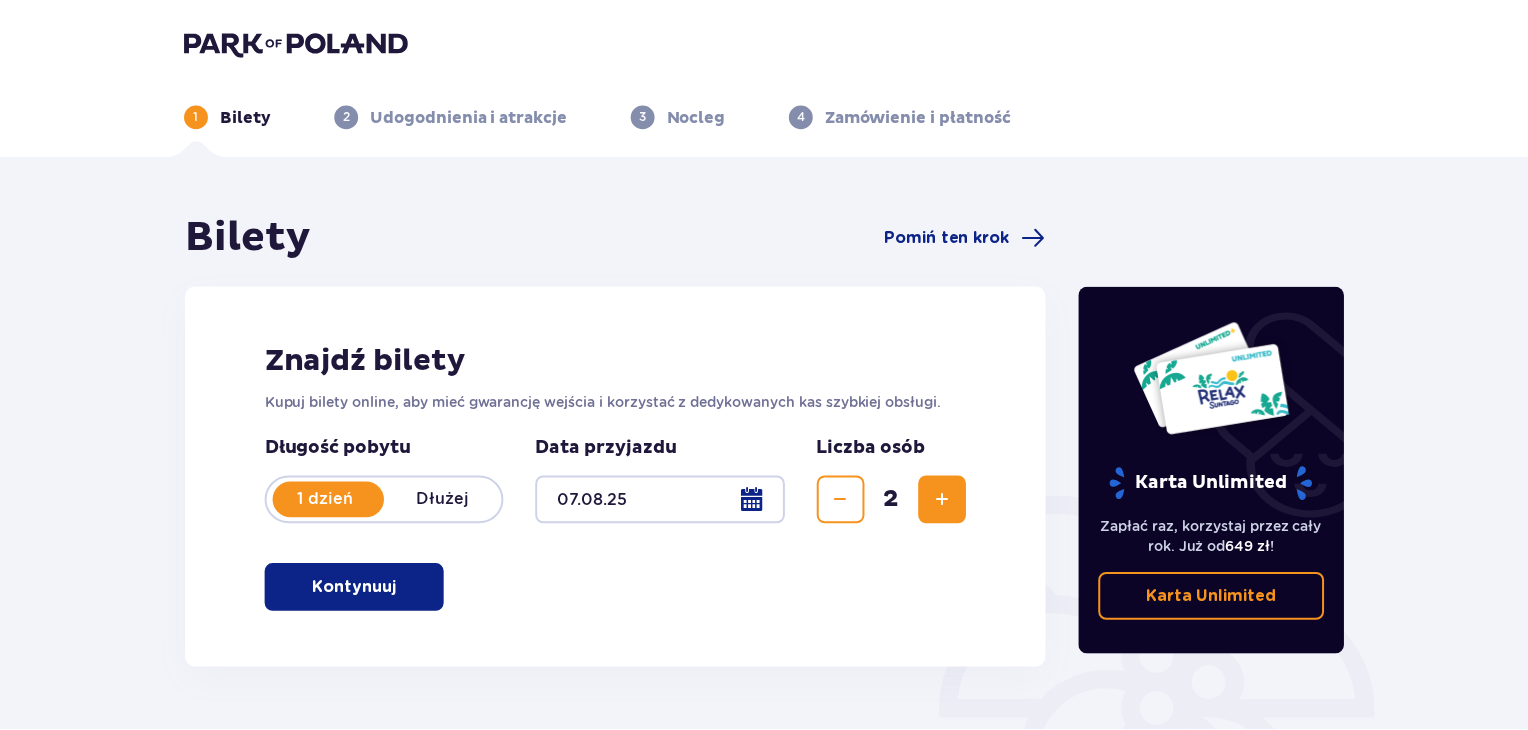 scroll, scrollTop: 0, scrollLeft: 0, axis: both 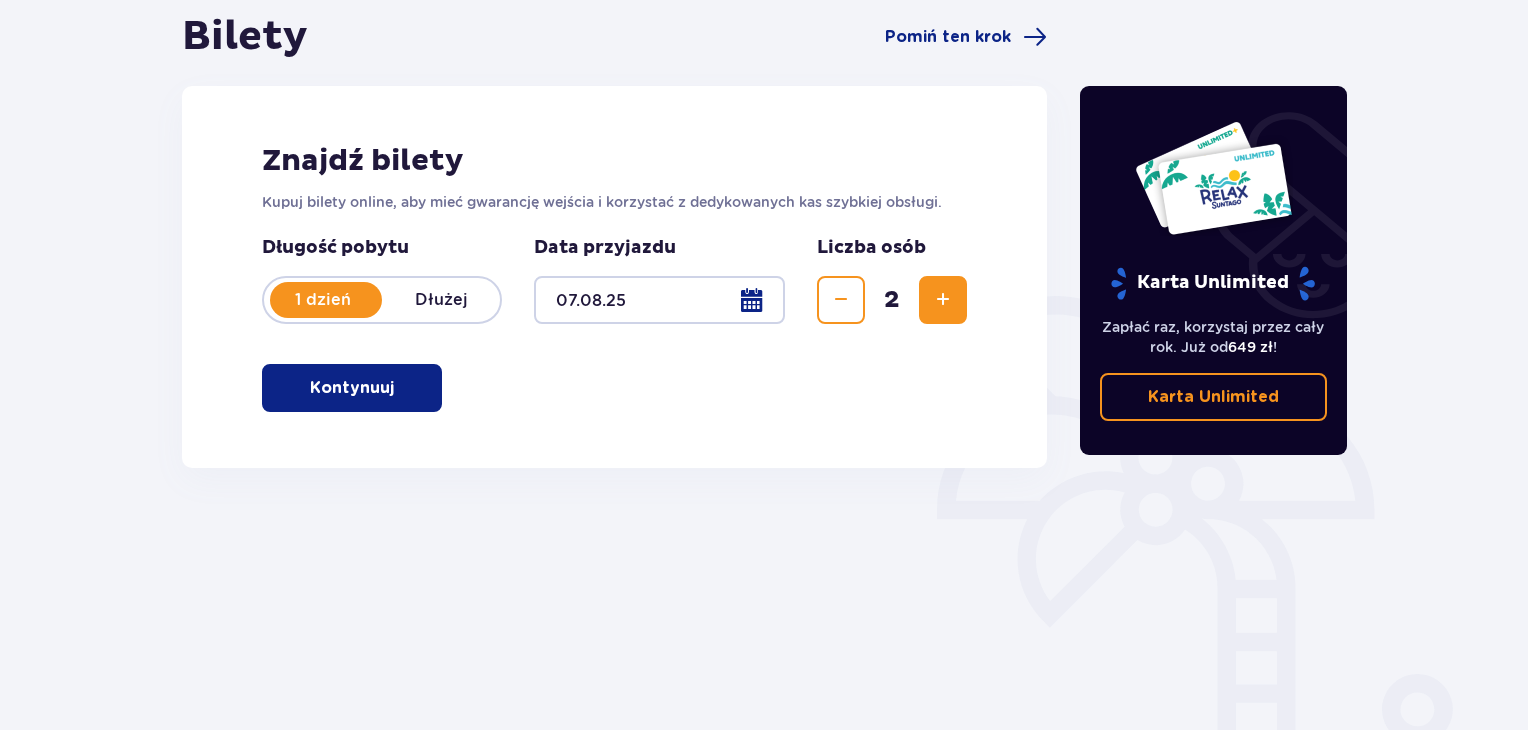 click on "Kontynuuj" at bounding box center [352, 388] 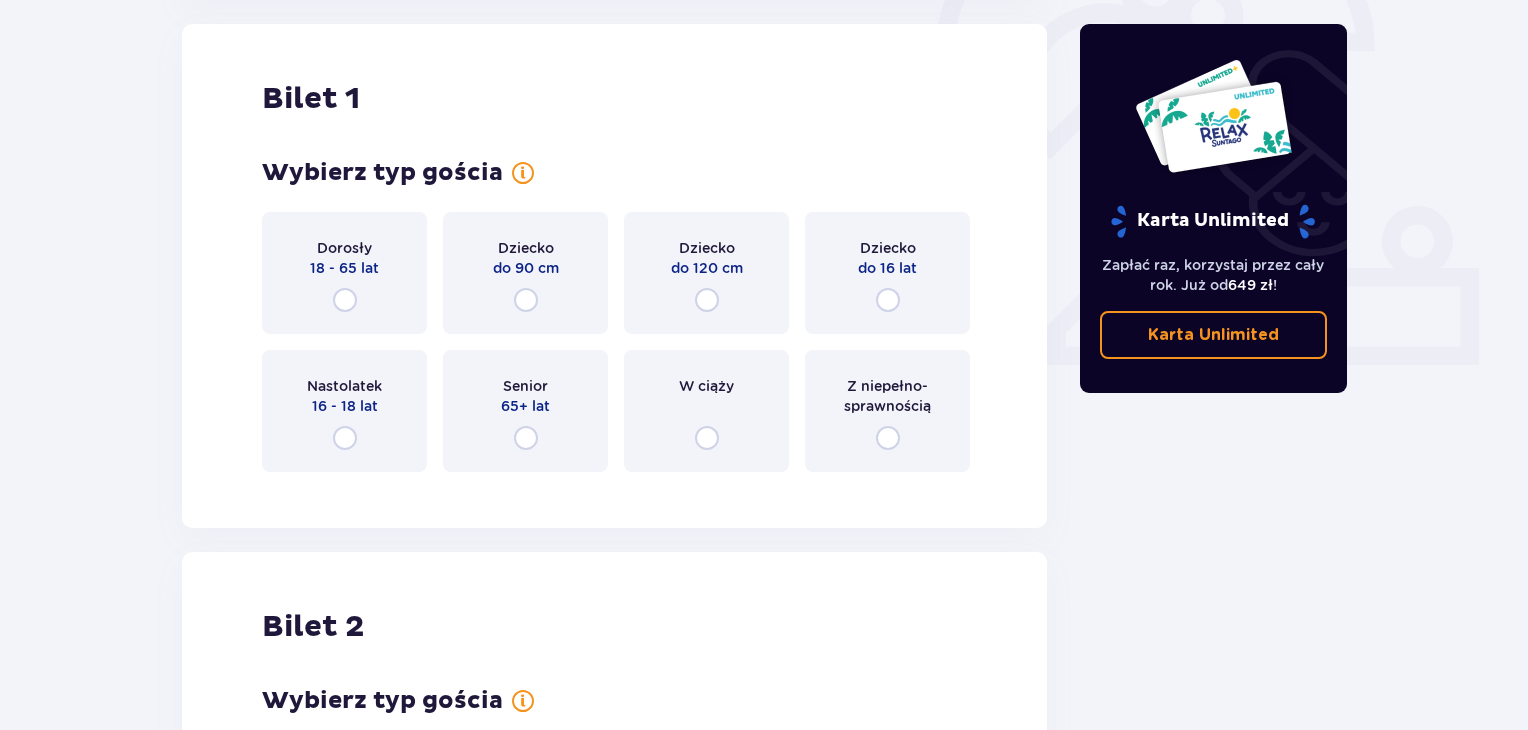 click on "Dorosły 18 - 65 lat" at bounding box center (344, 273) 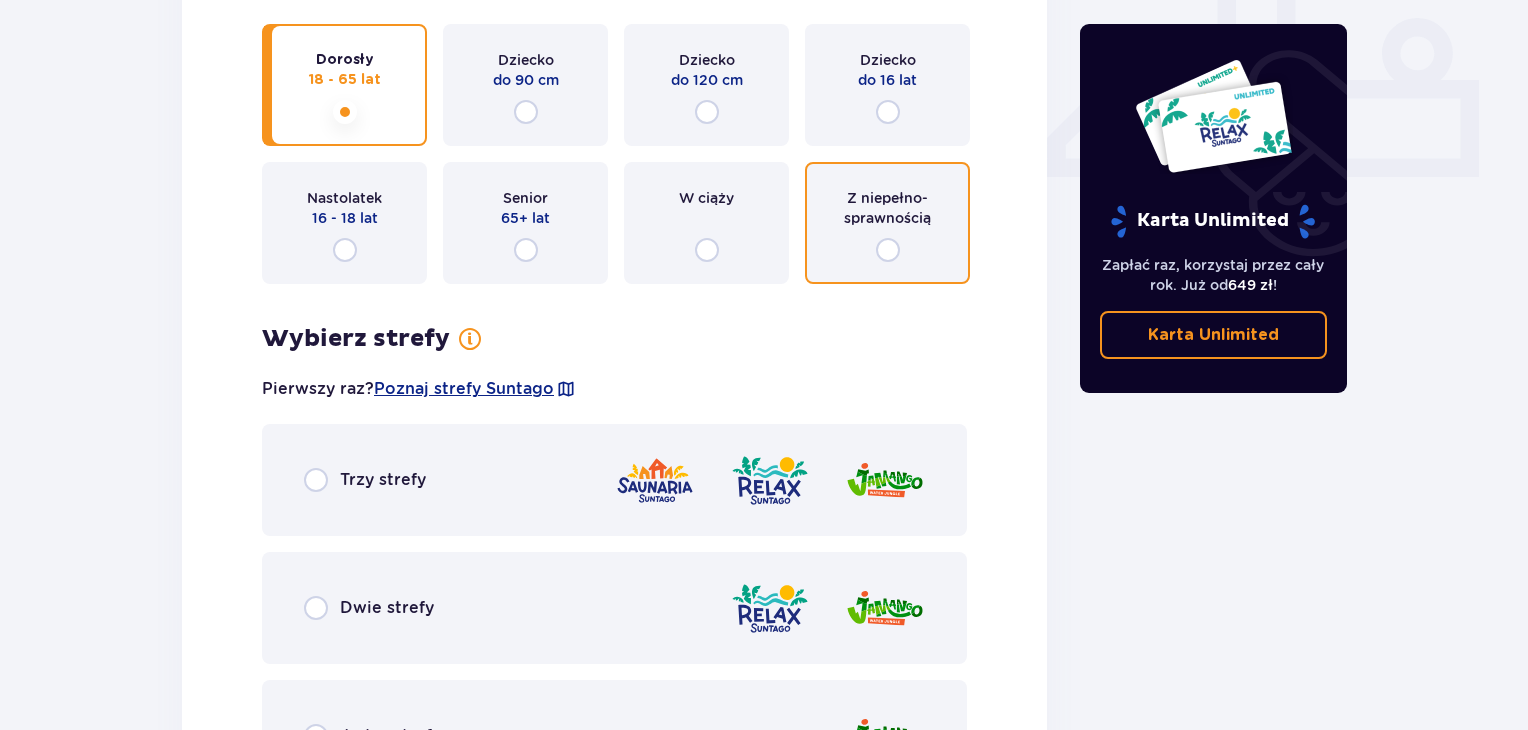 click at bounding box center (888, 250) 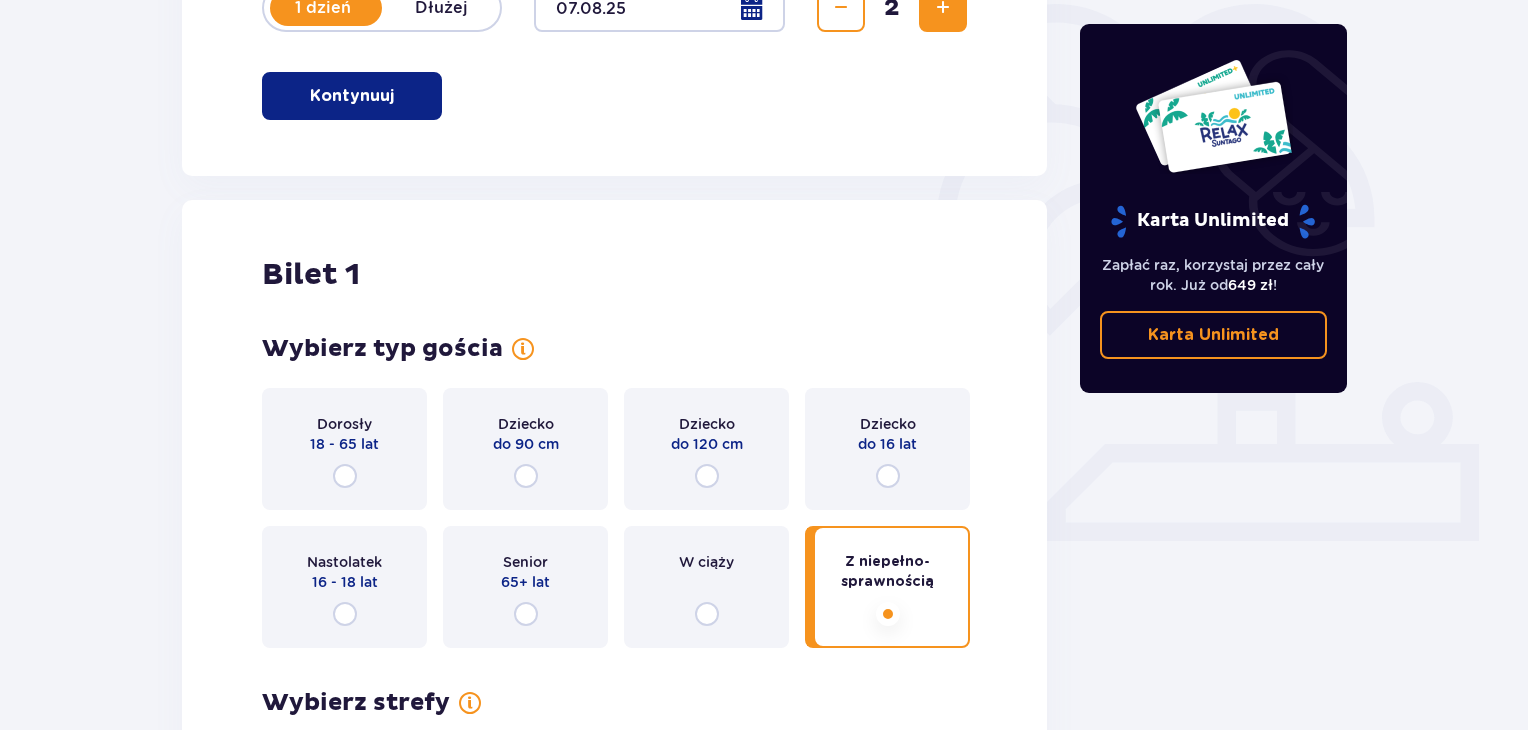 scroll, scrollTop: 568, scrollLeft: 0, axis: vertical 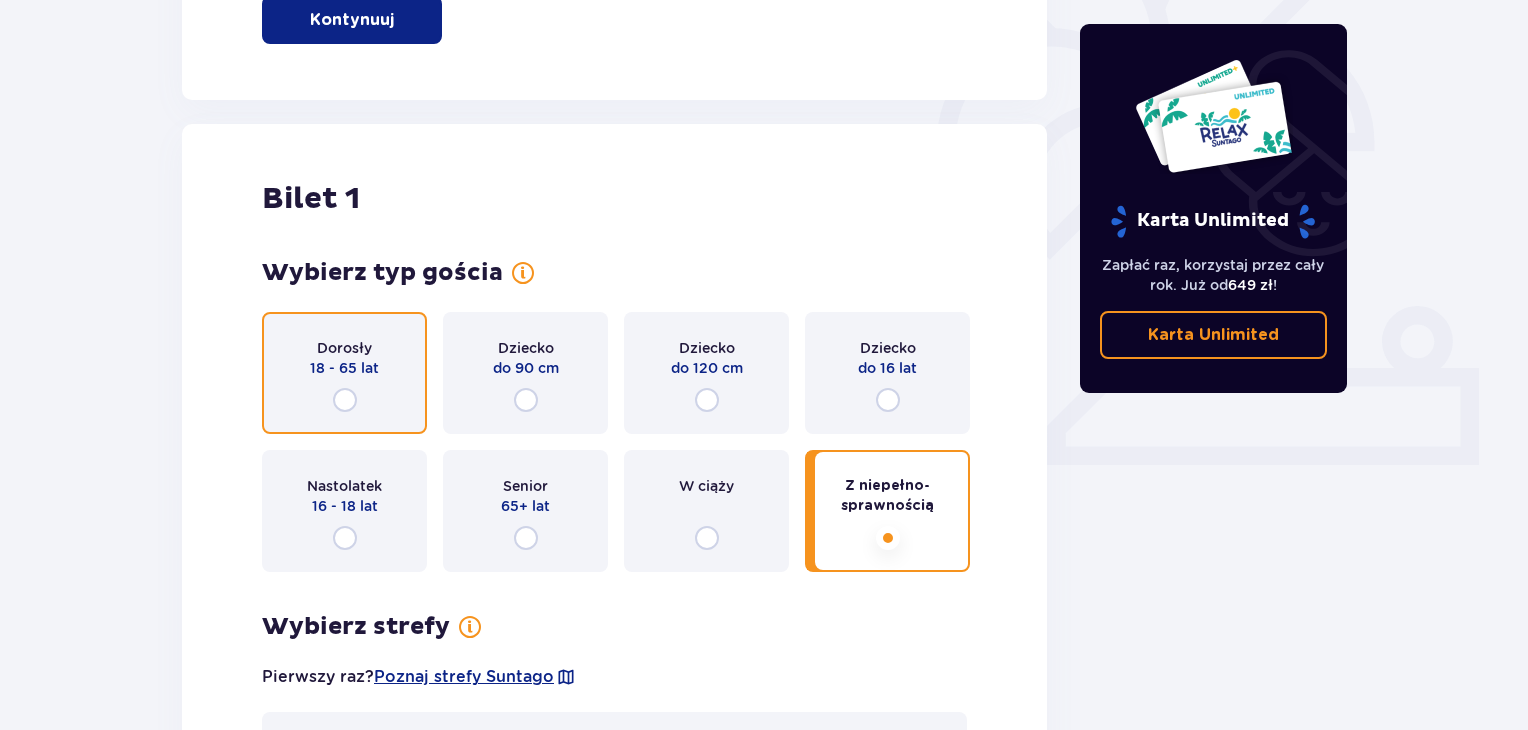 click at bounding box center [345, 400] 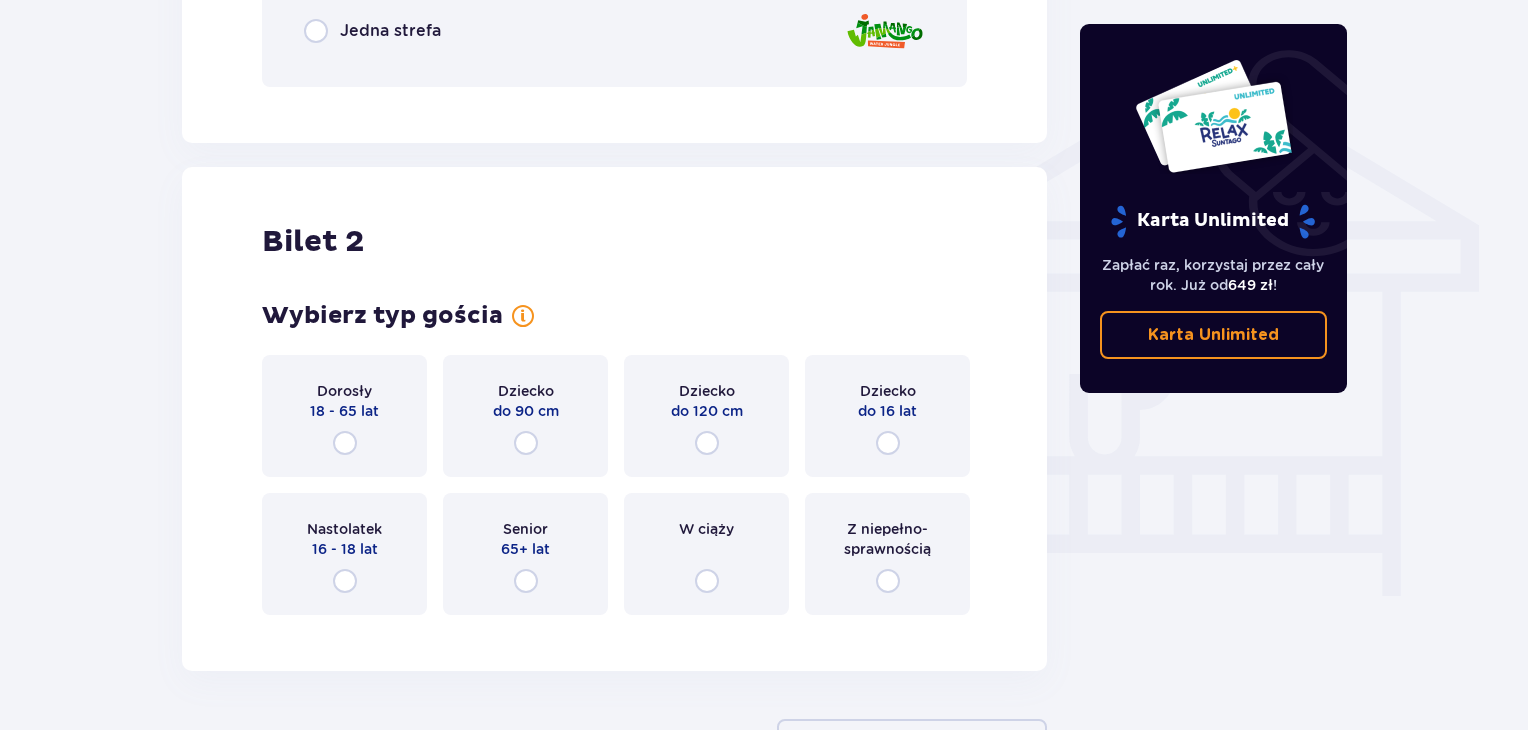 scroll, scrollTop: 1656, scrollLeft: 0, axis: vertical 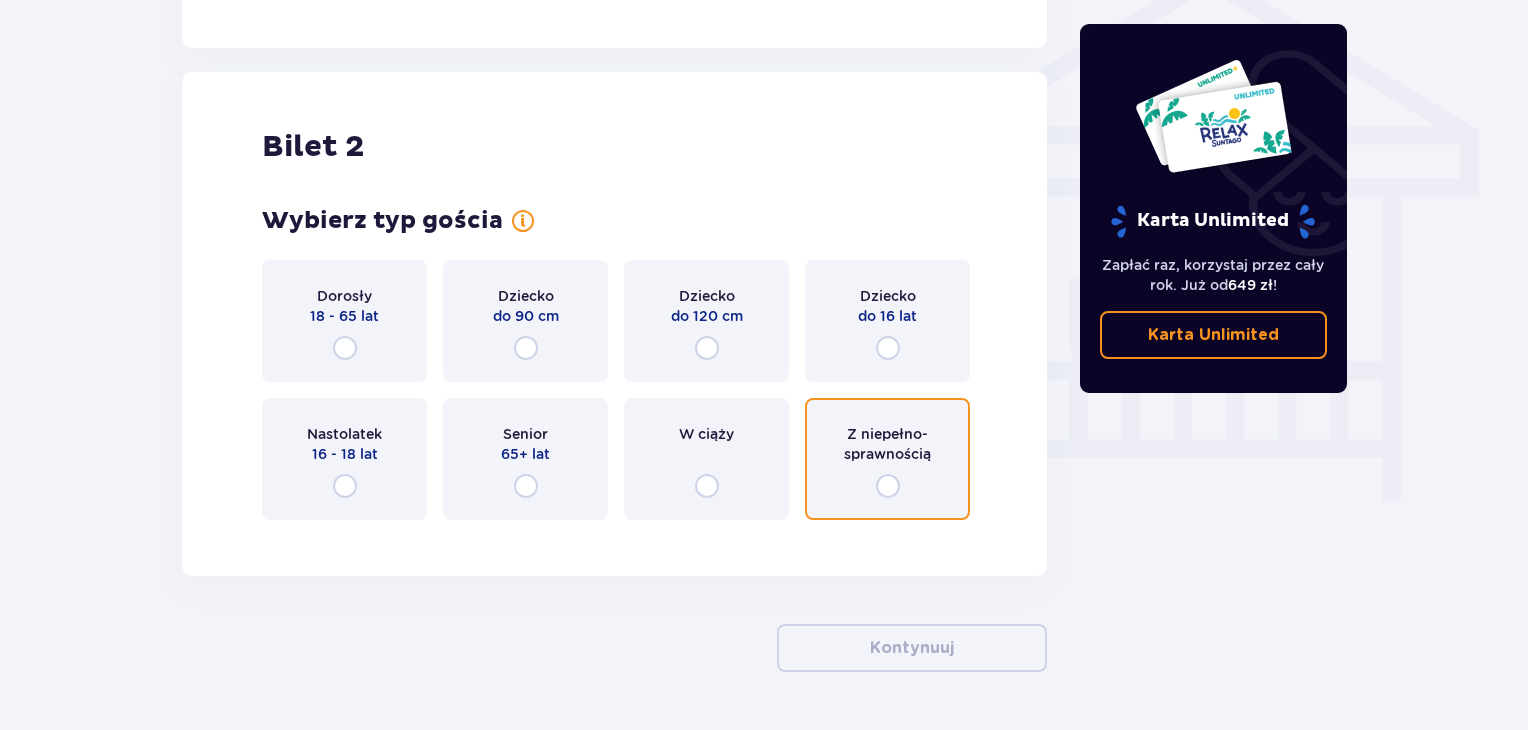 click at bounding box center [888, 486] 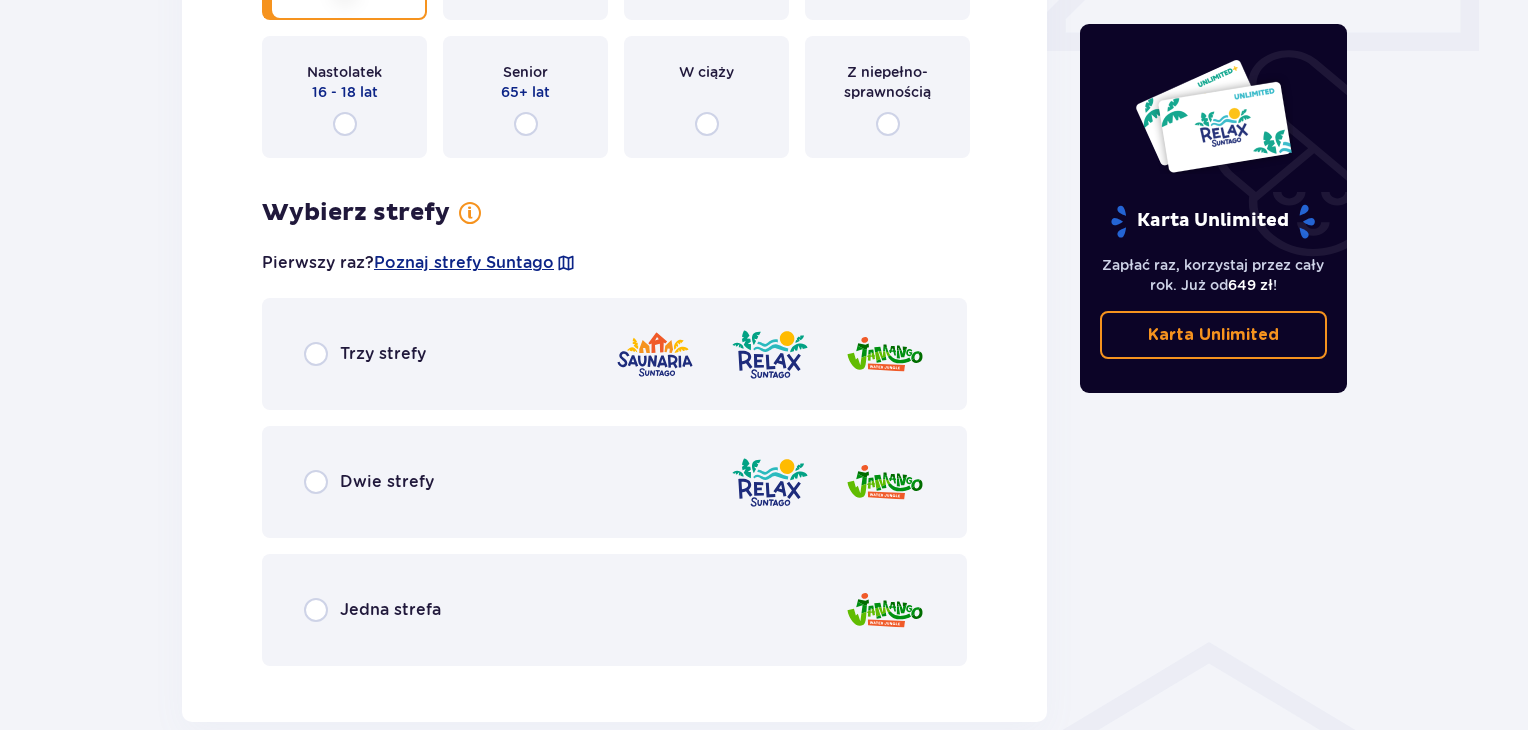 scroll, scrollTop: 1092, scrollLeft: 0, axis: vertical 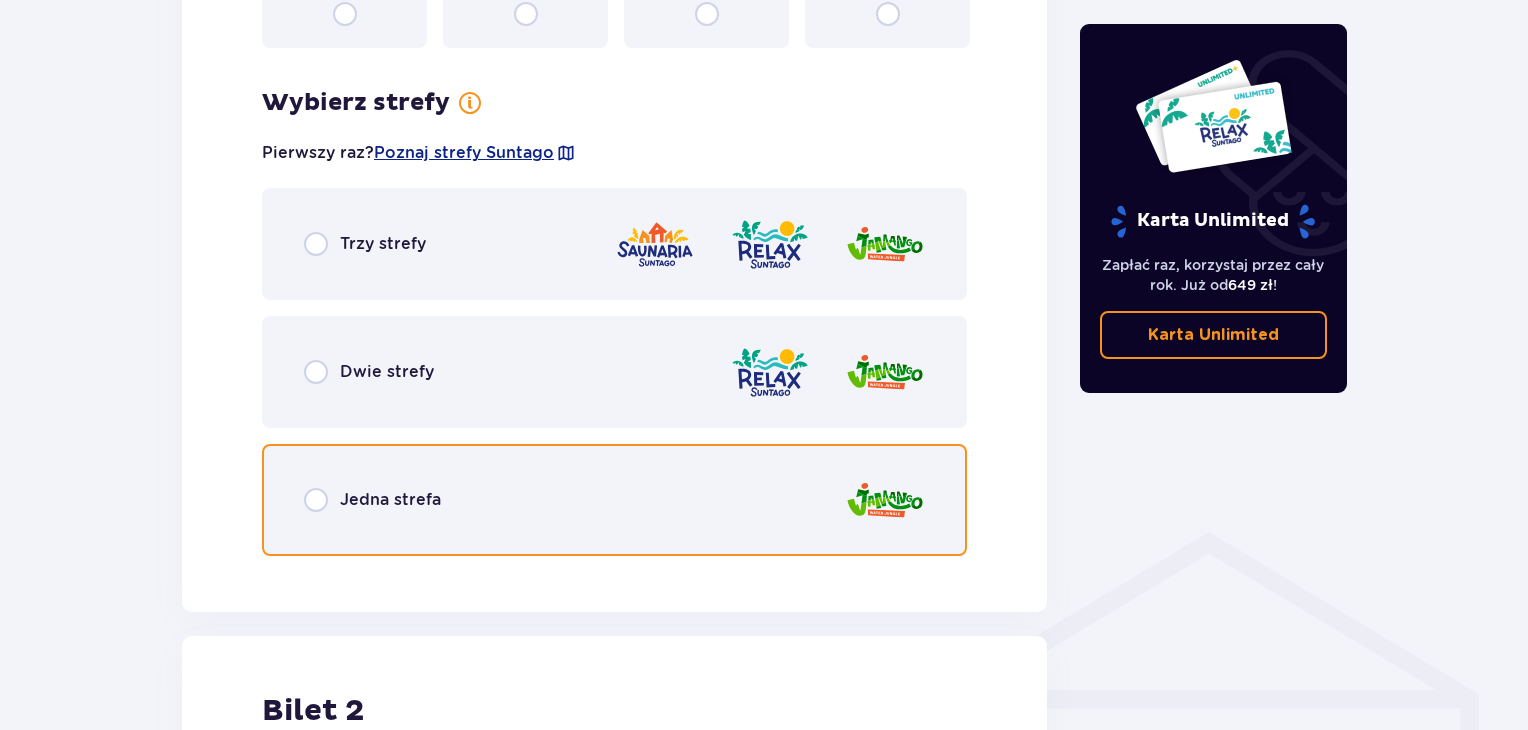 click at bounding box center (316, 500) 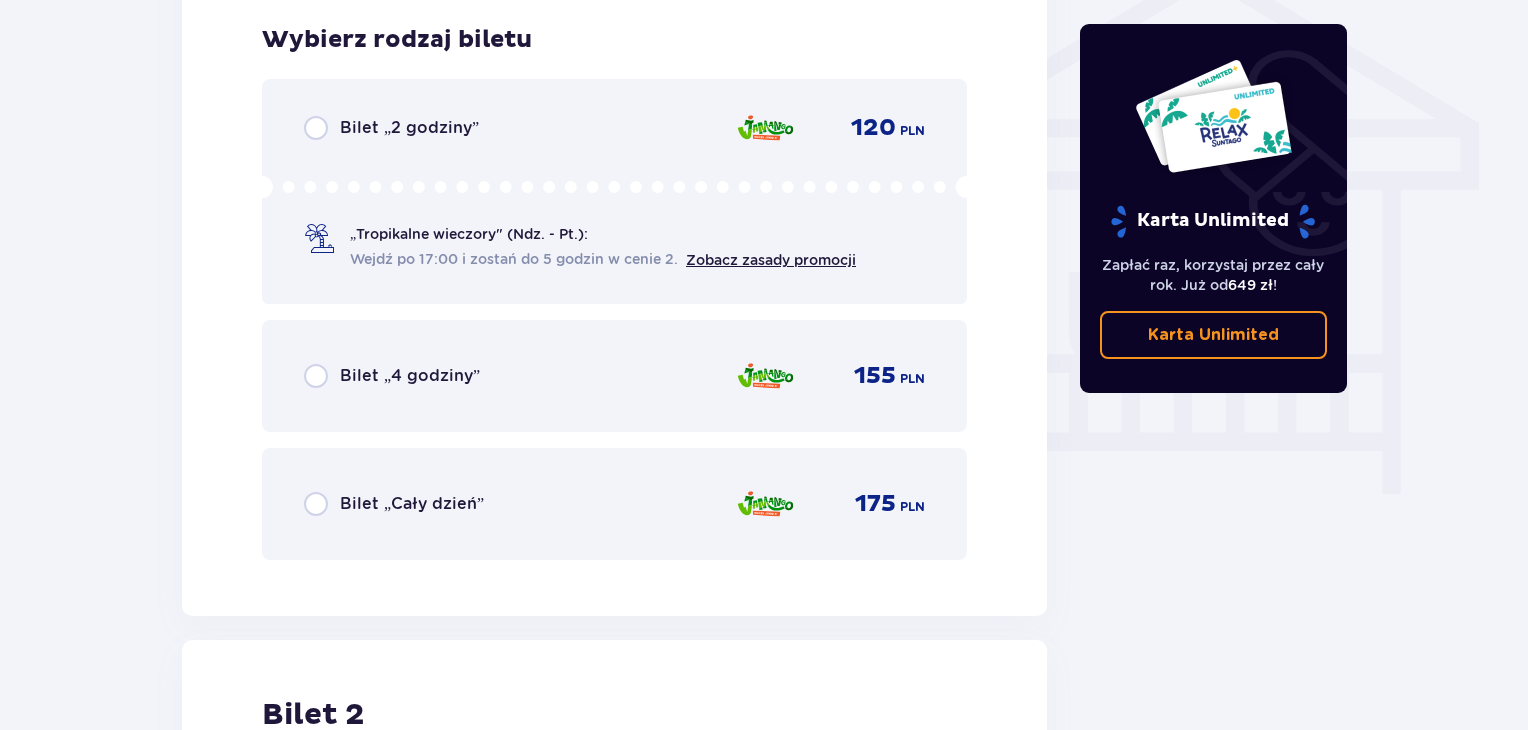 scroll, scrollTop: 1664, scrollLeft: 0, axis: vertical 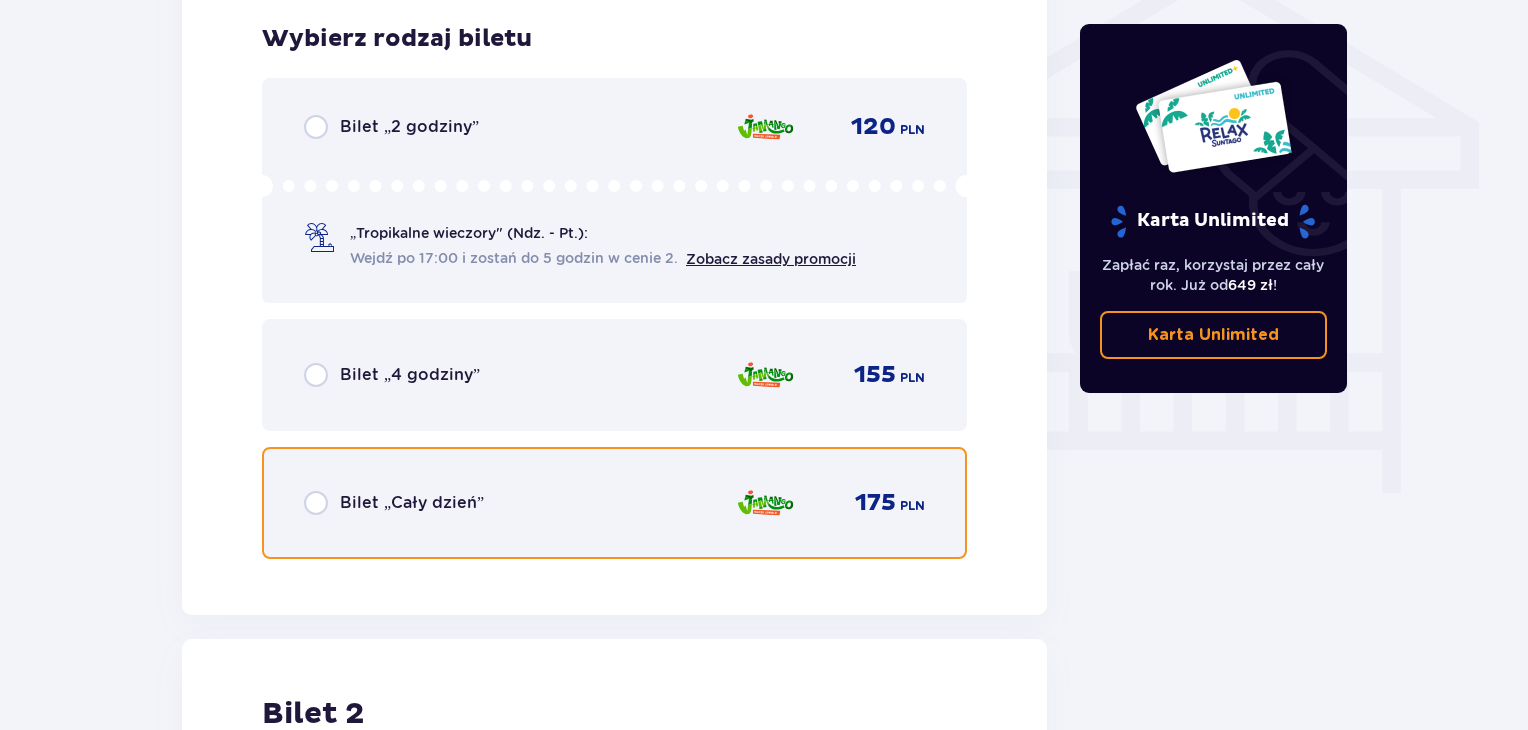 click at bounding box center (316, 503) 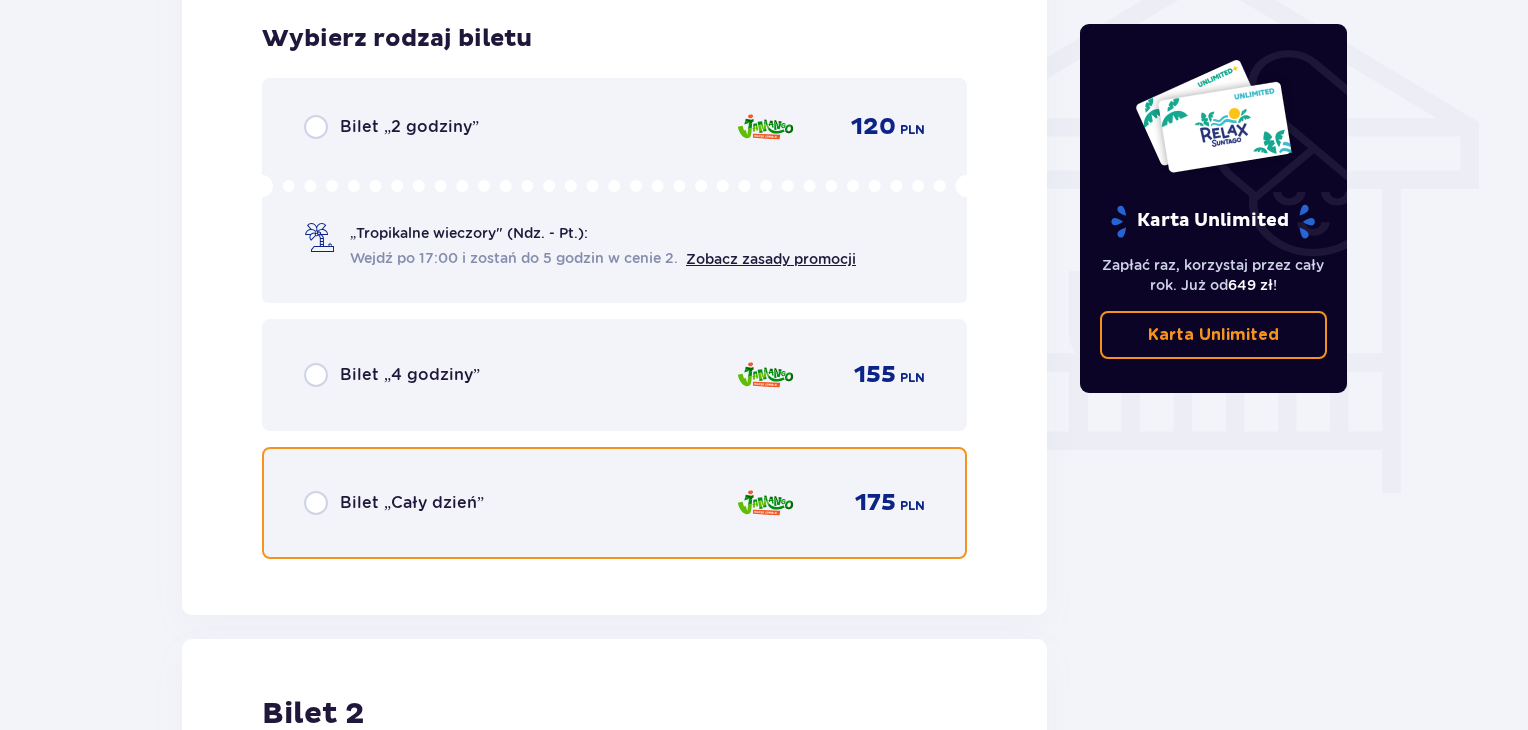 radio on "true" 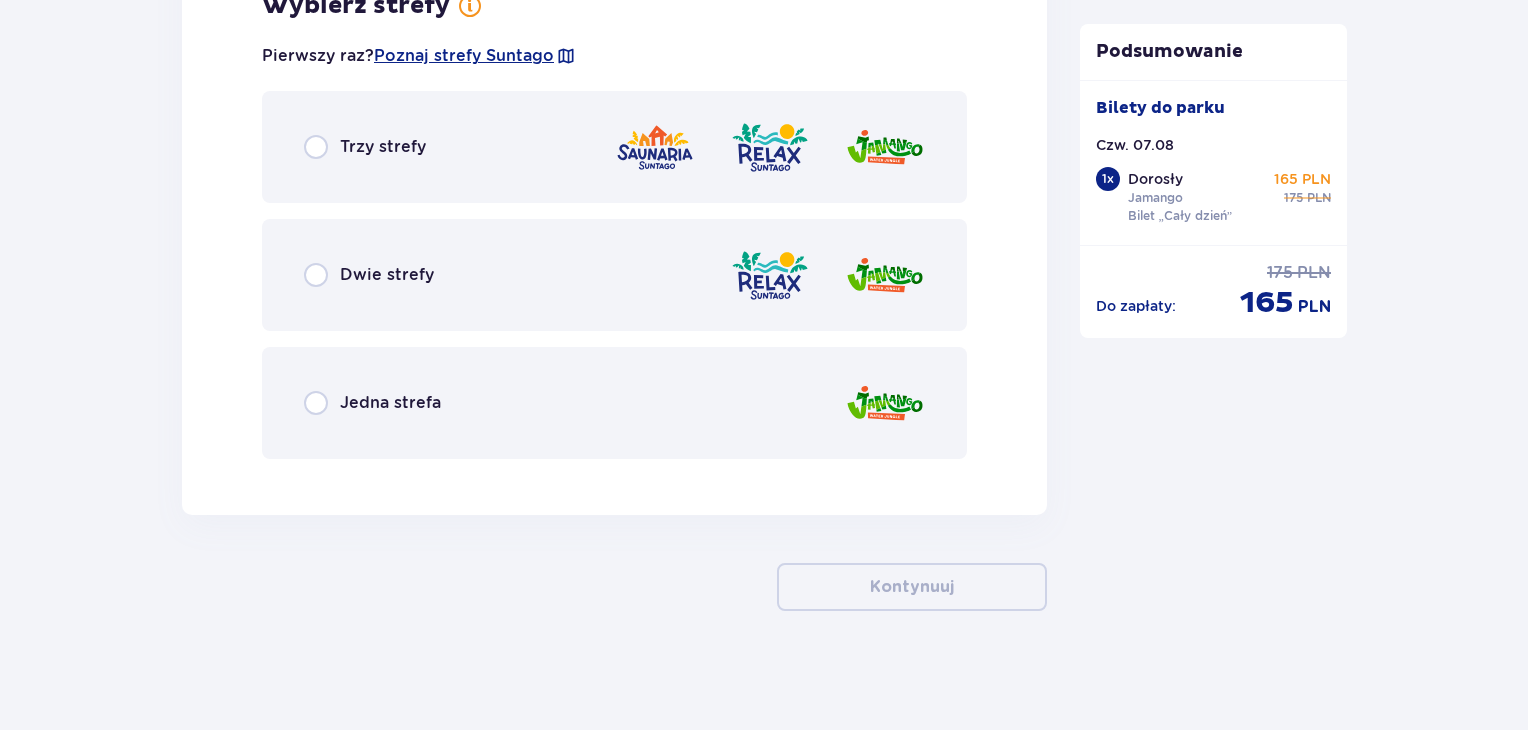 scroll, scrollTop: 2800, scrollLeft: 0, axis: vertical 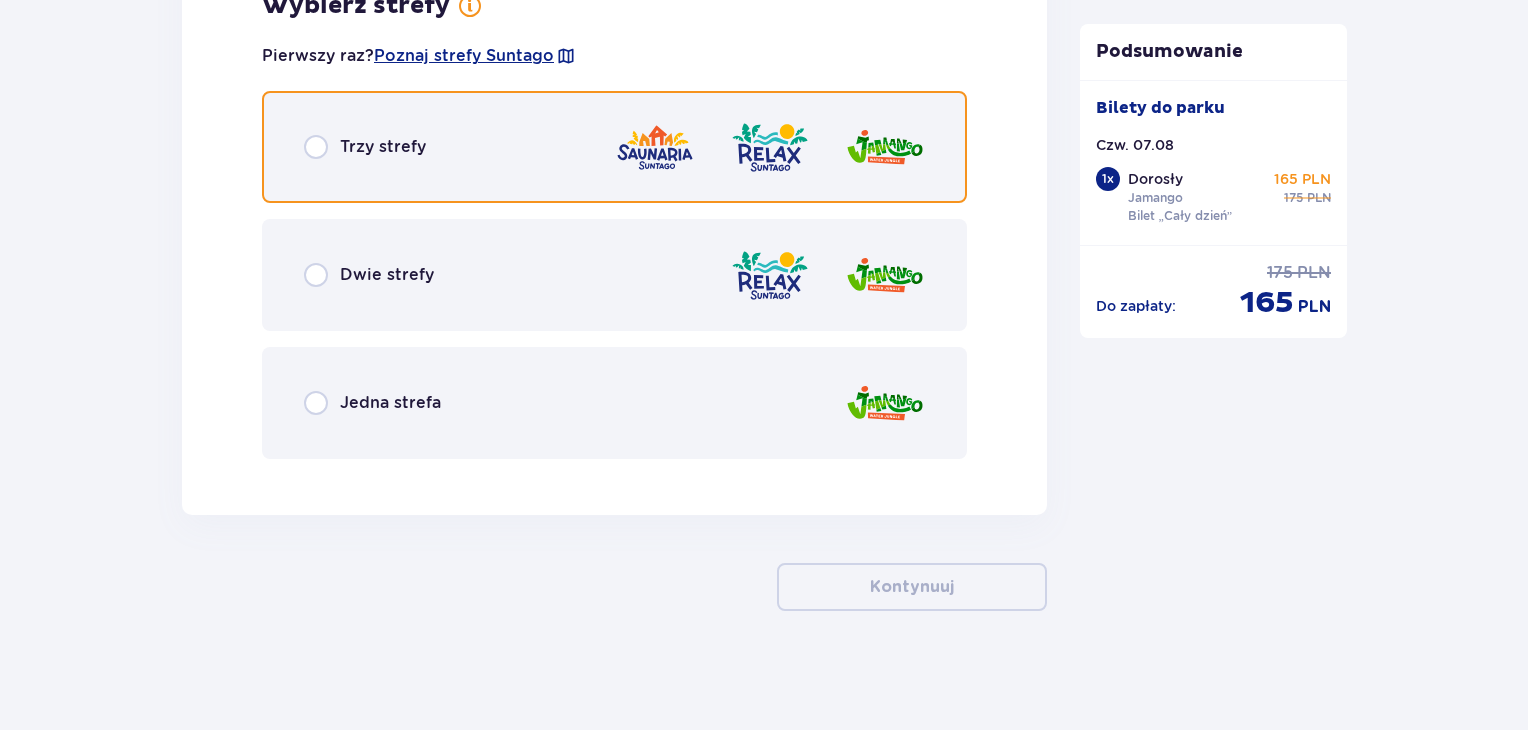 click at bounding box center (316, 147) 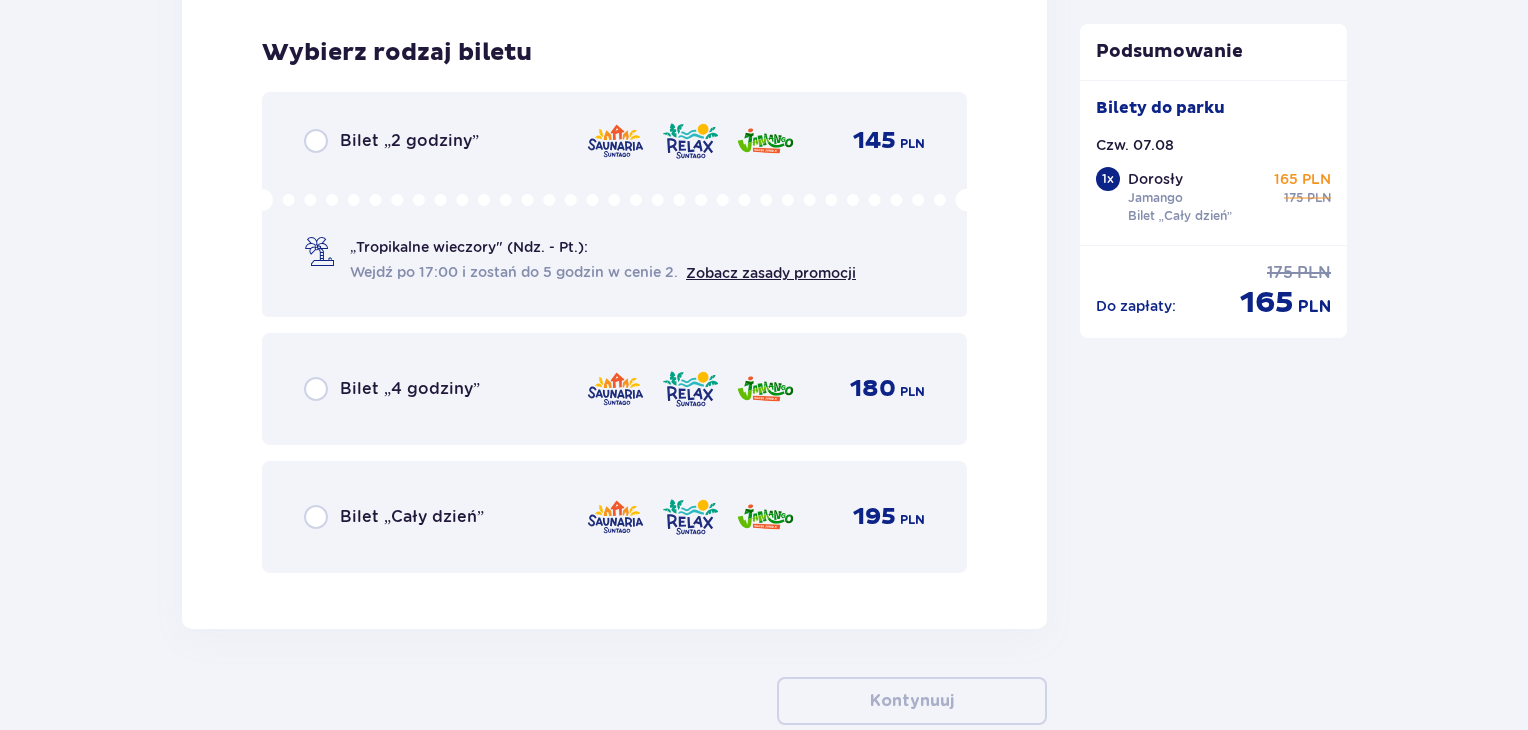 scroll, scrollTop: 3274, scrollLeft: 0, axis: vertical 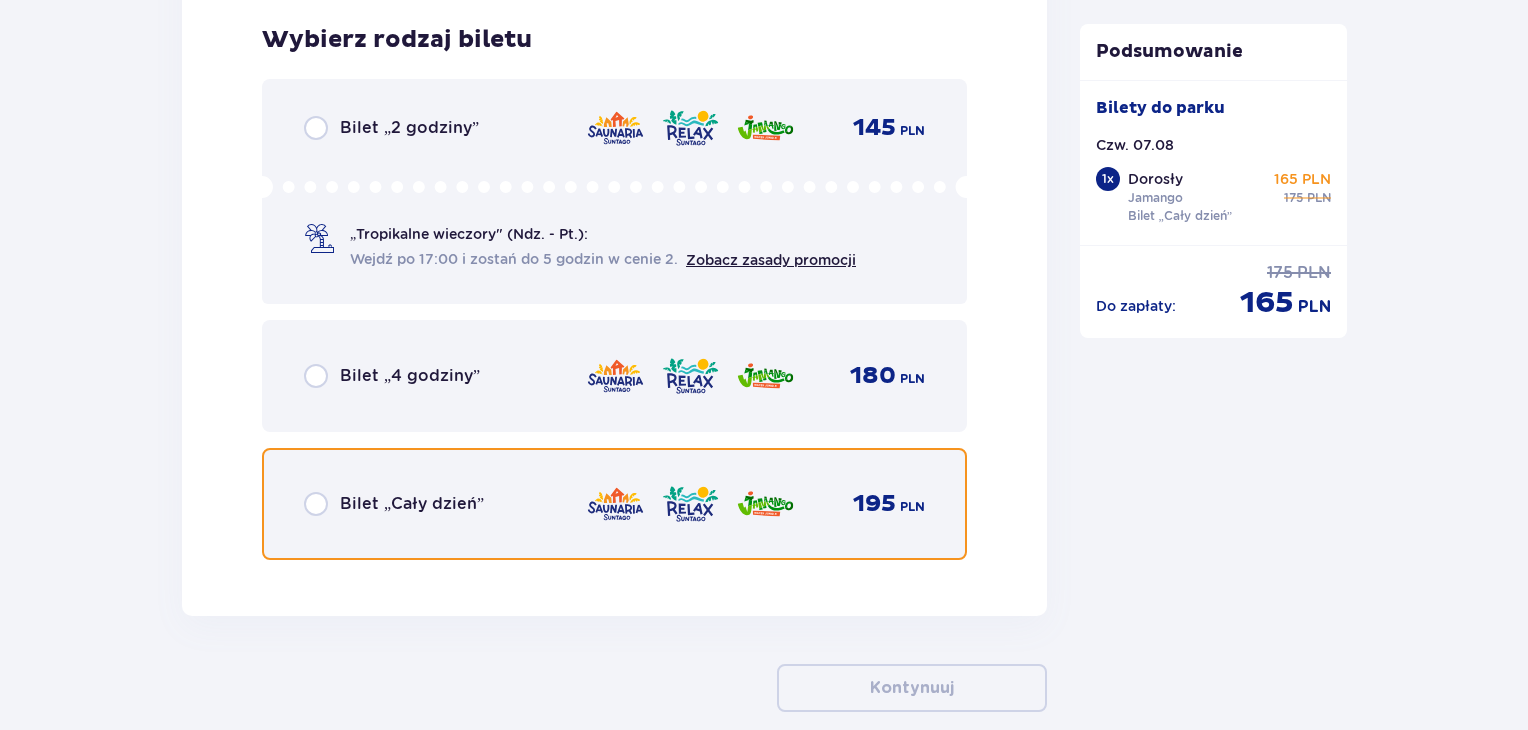 click at bounding box center [316, 504] 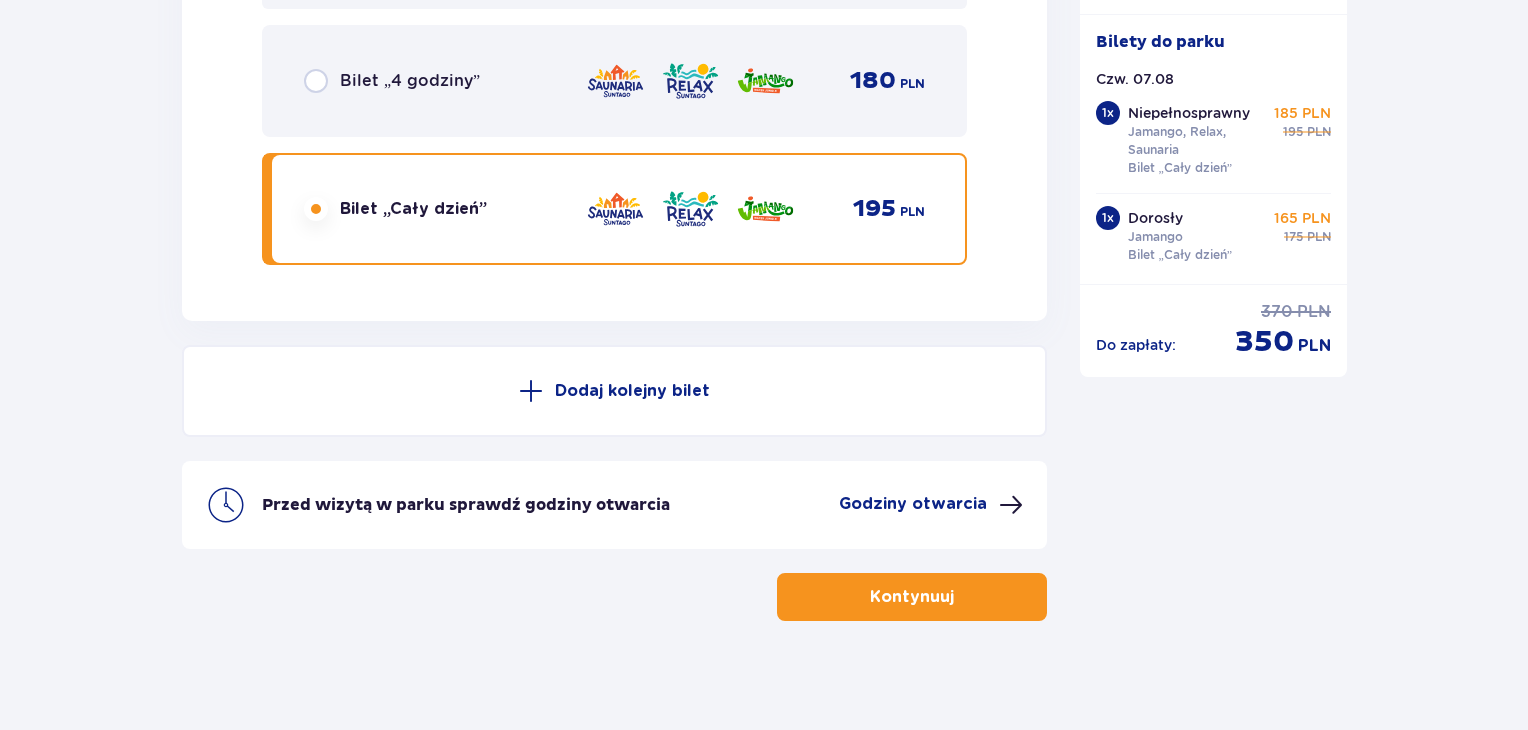 scroll, scrollTop: 3578, scrollLeft: 0, axis: vertical 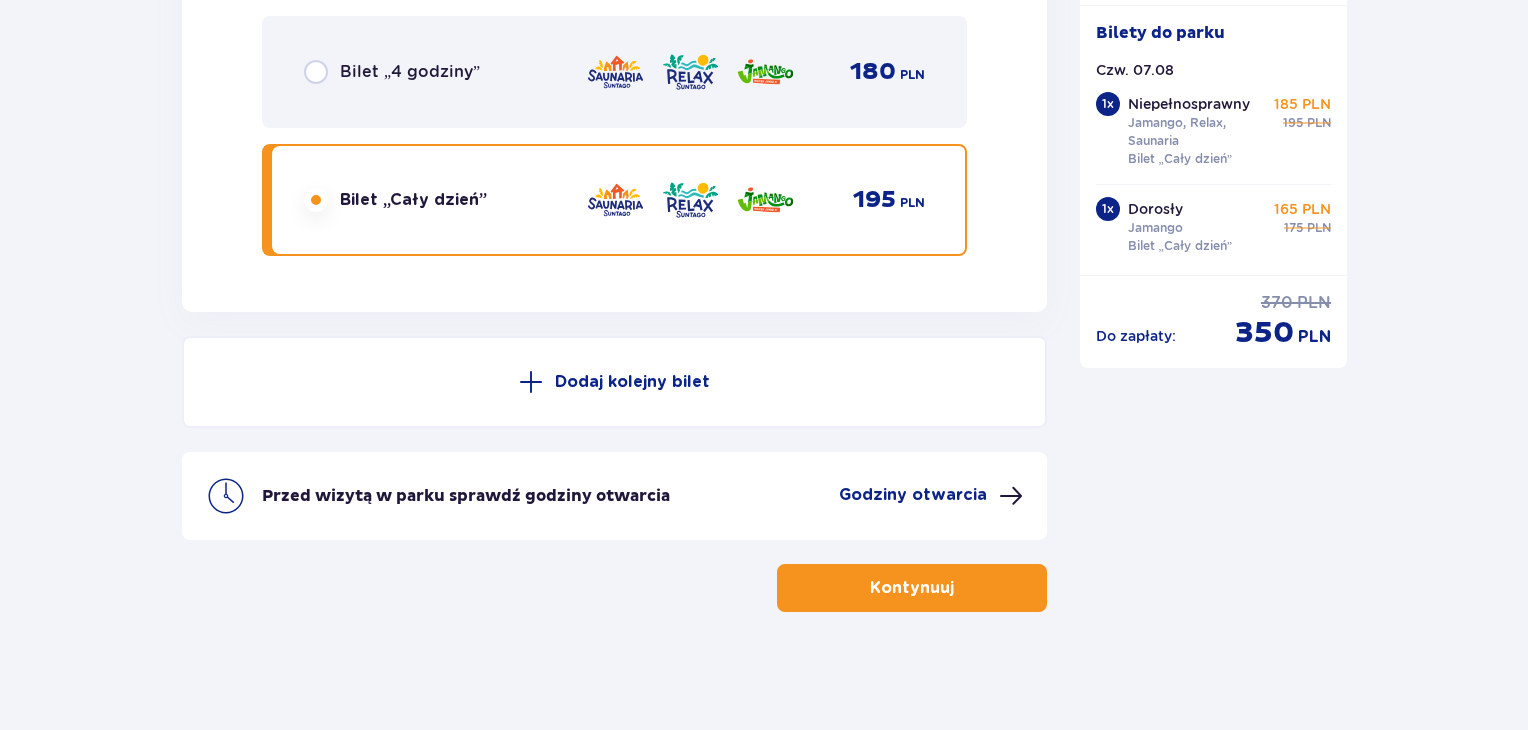 click on "Kontynuuj" at bounding box center [912, 588] 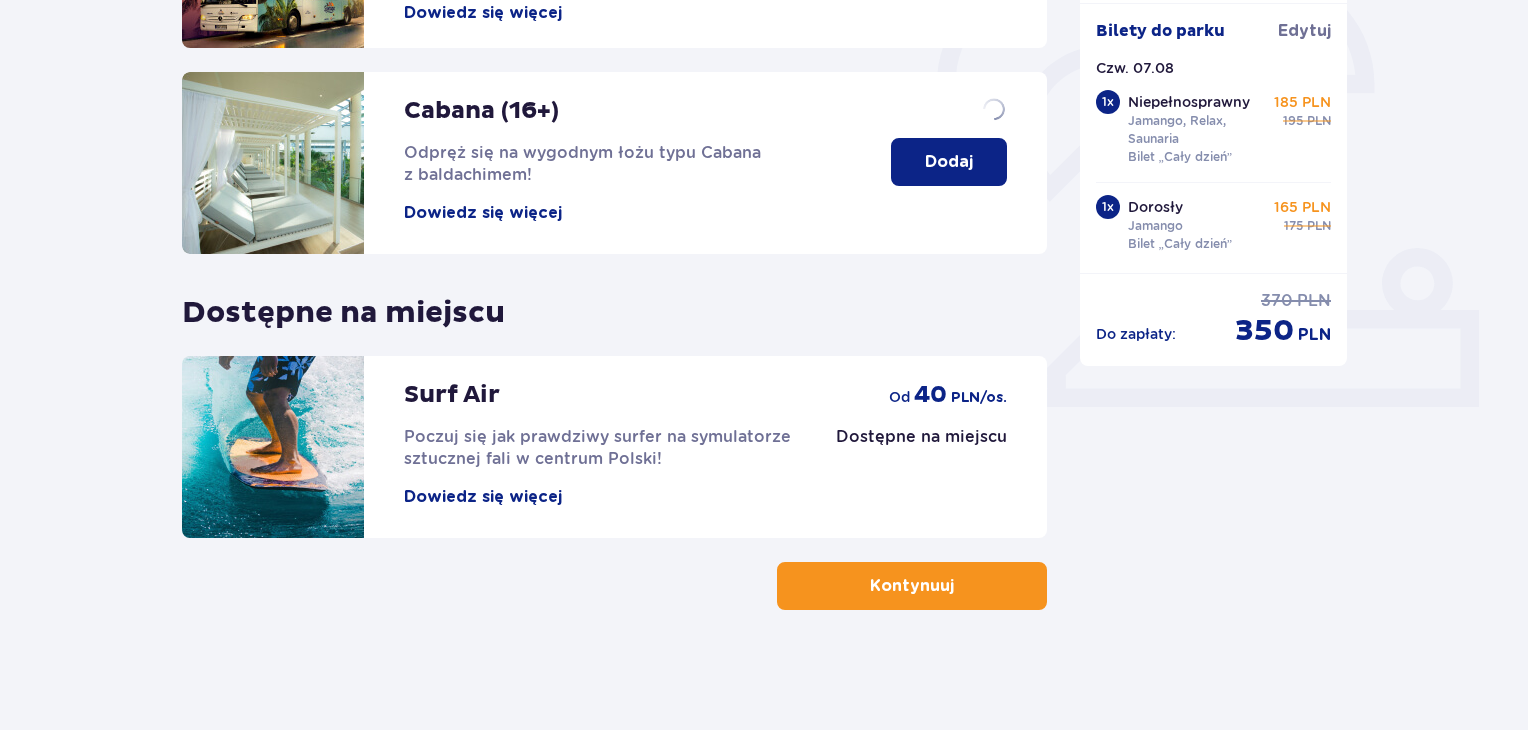 scroll, scrollTop: 0, scrollLeft: 0, axis: both 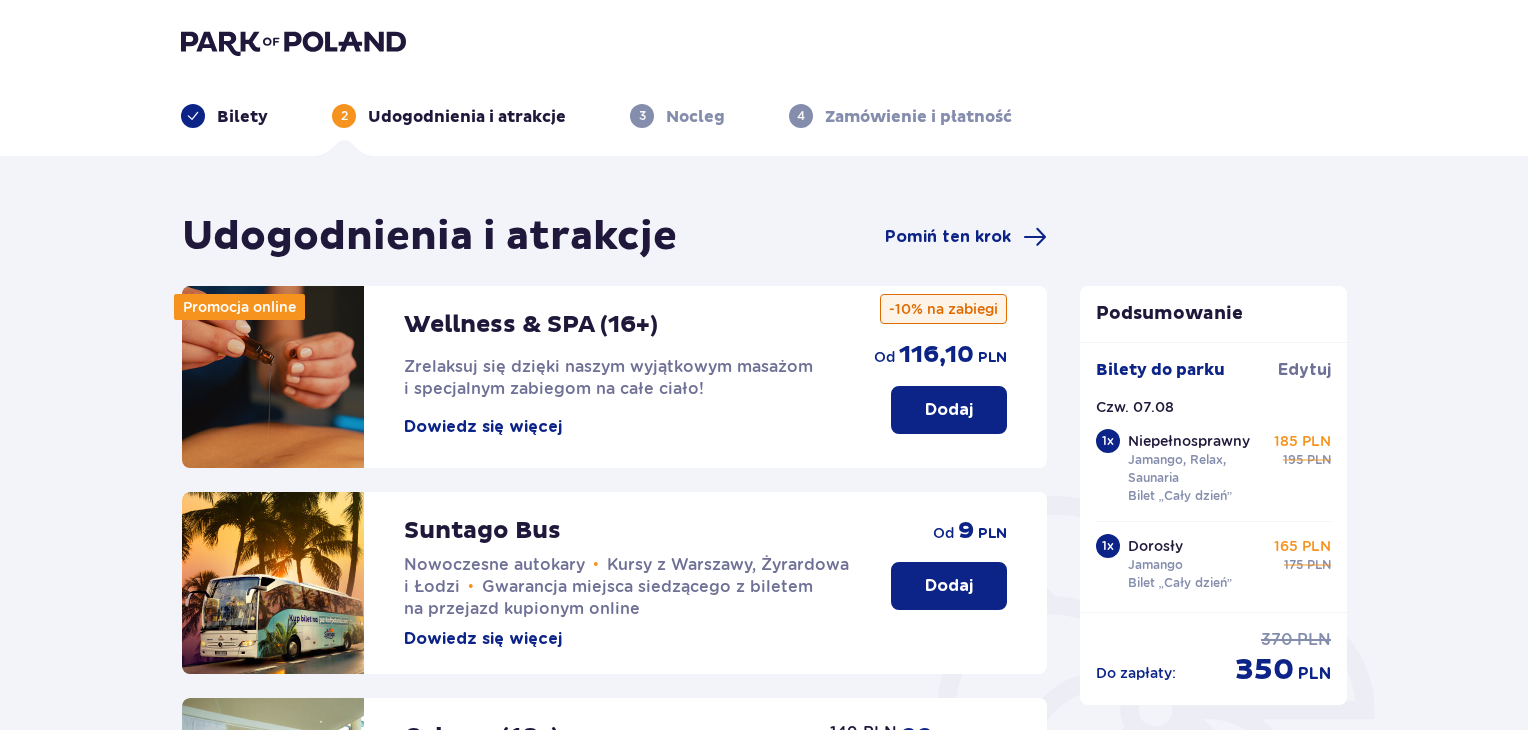 click on "Dodaj" at bounding box center (949, 410) 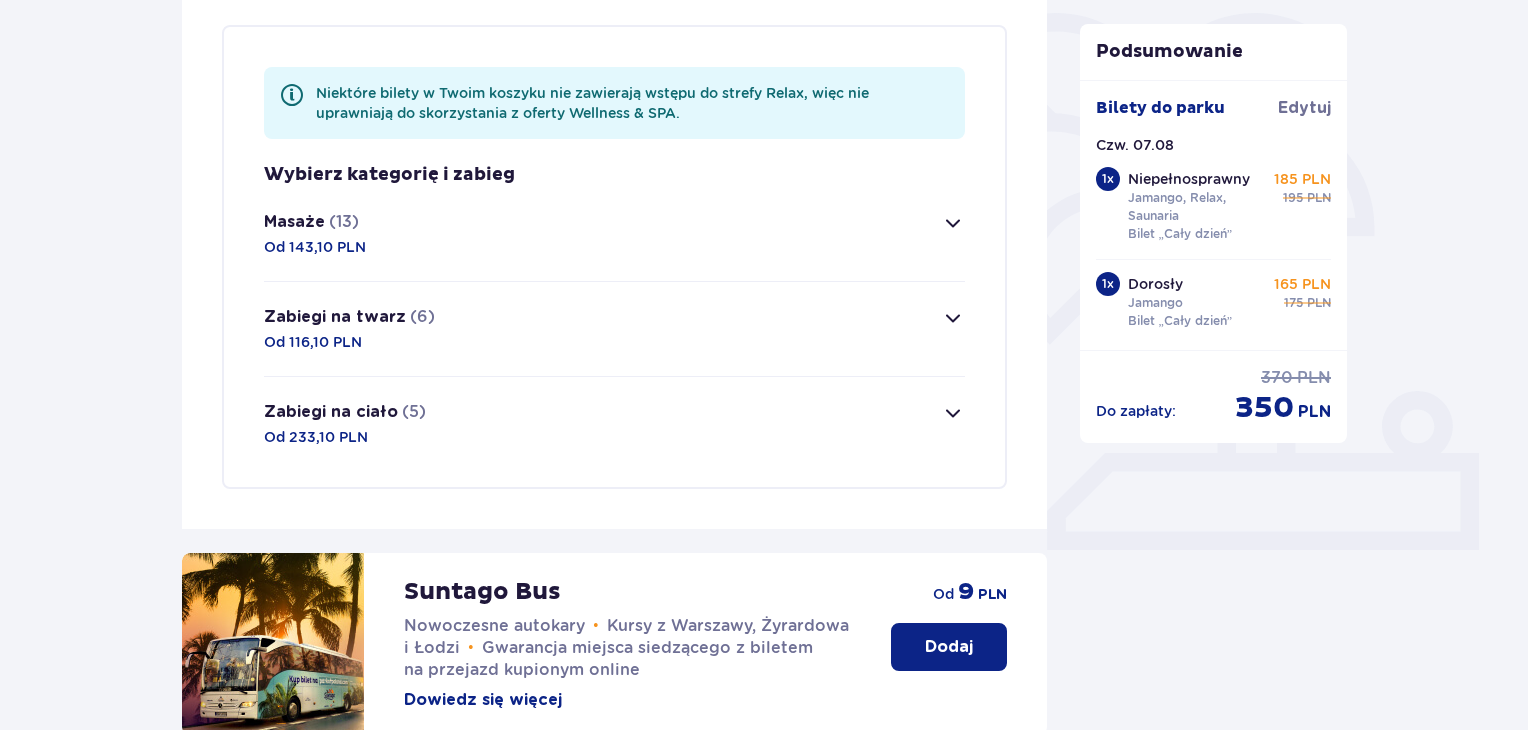 scroll, scrollTop: 484, scrollLeft: 0, axis: vertical 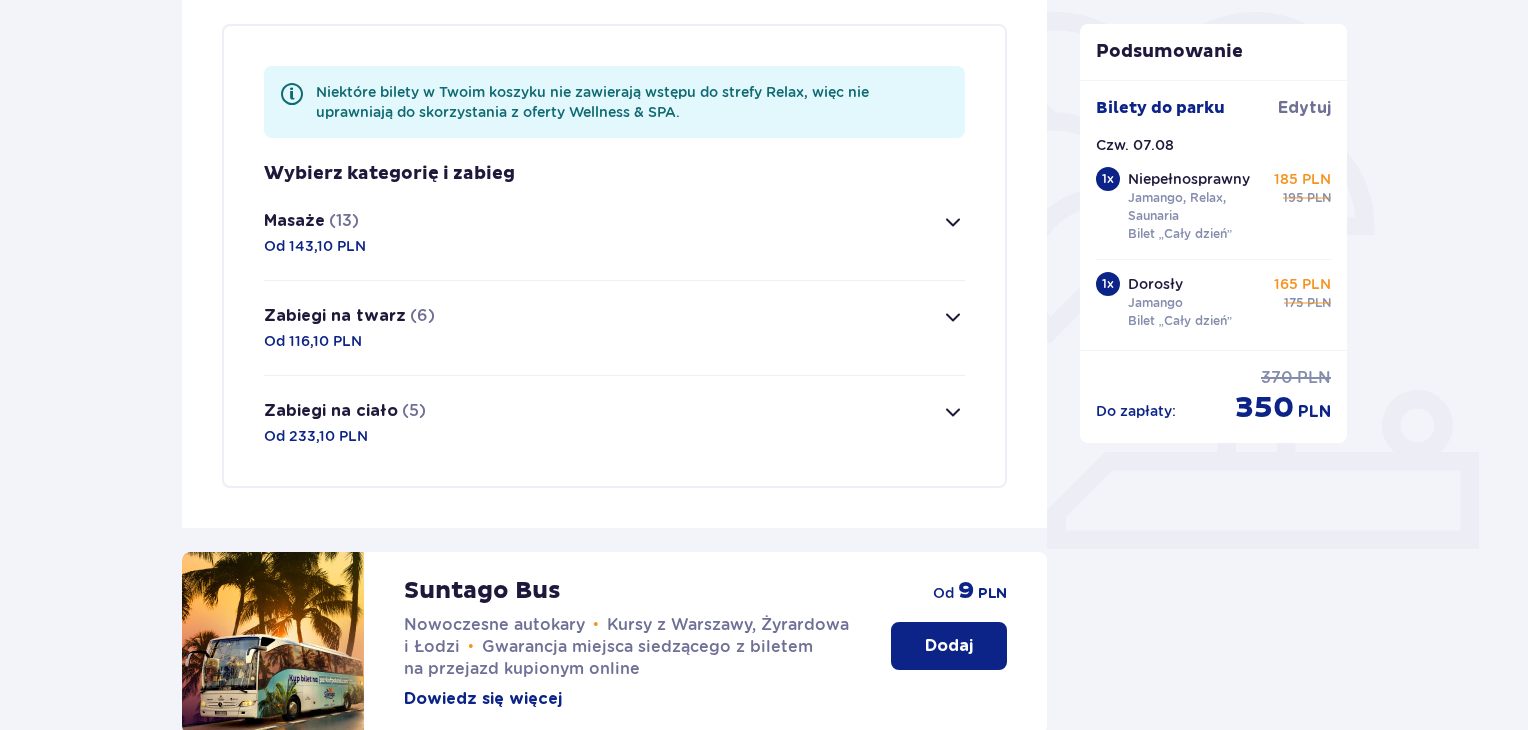 click on "Masaże (13) Od 143,10 PLN" at bounding box center (614, 233) 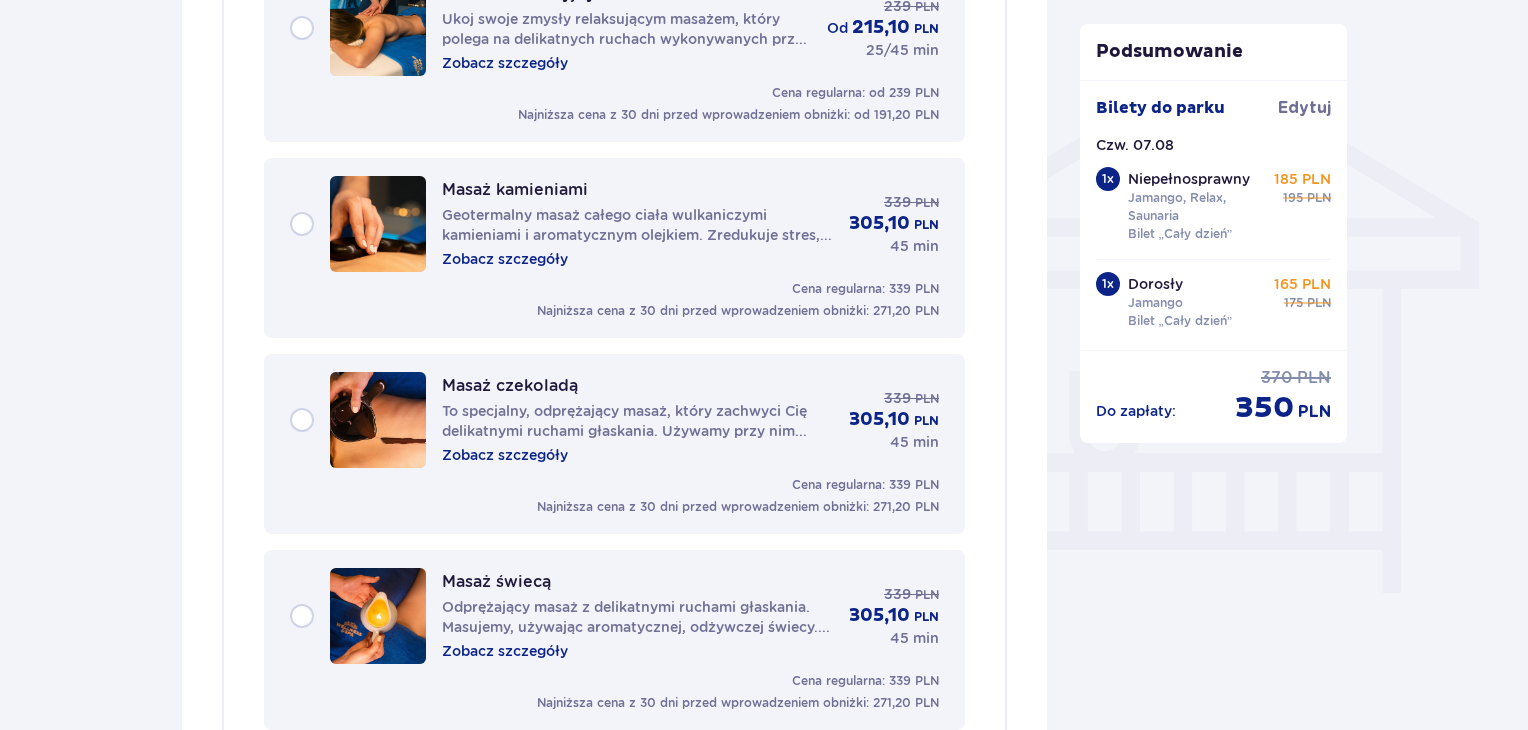 scroll, scrollTop: 1569, scrollLeft: 0, axis: vertical 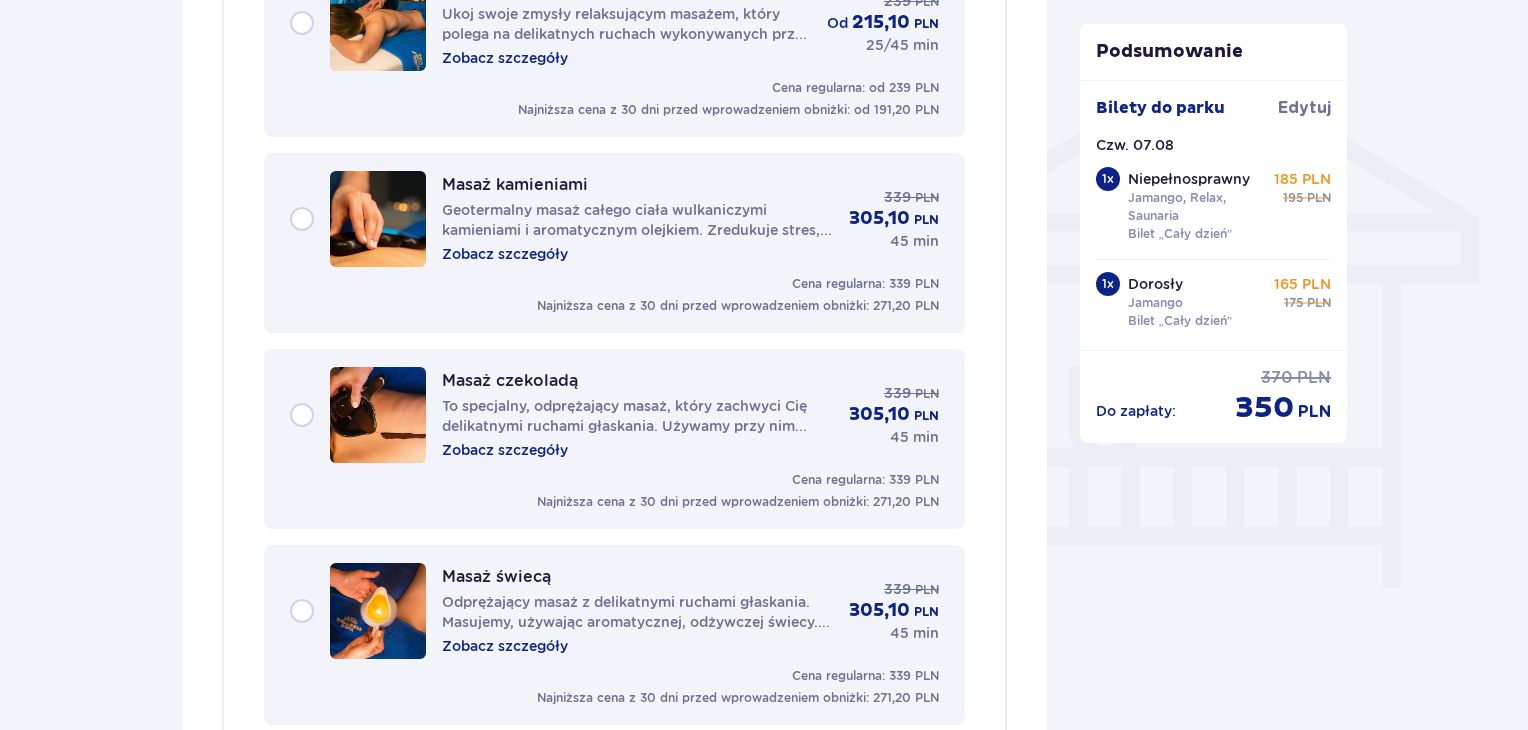 click on "Masaż czekoladą To specjalny, odprężający masaż, który zachwyci Cię delikatnymi ruchami głaskania. Używamy przy nim naturalnej, płynnej czekolady, co sprawia, że każda chwila staje się prawdziwą ucztą dla zmysłów. Zobacz szczegóły 339 PLN 305,10 PLN 45 min" at bounding box center [614, 415] 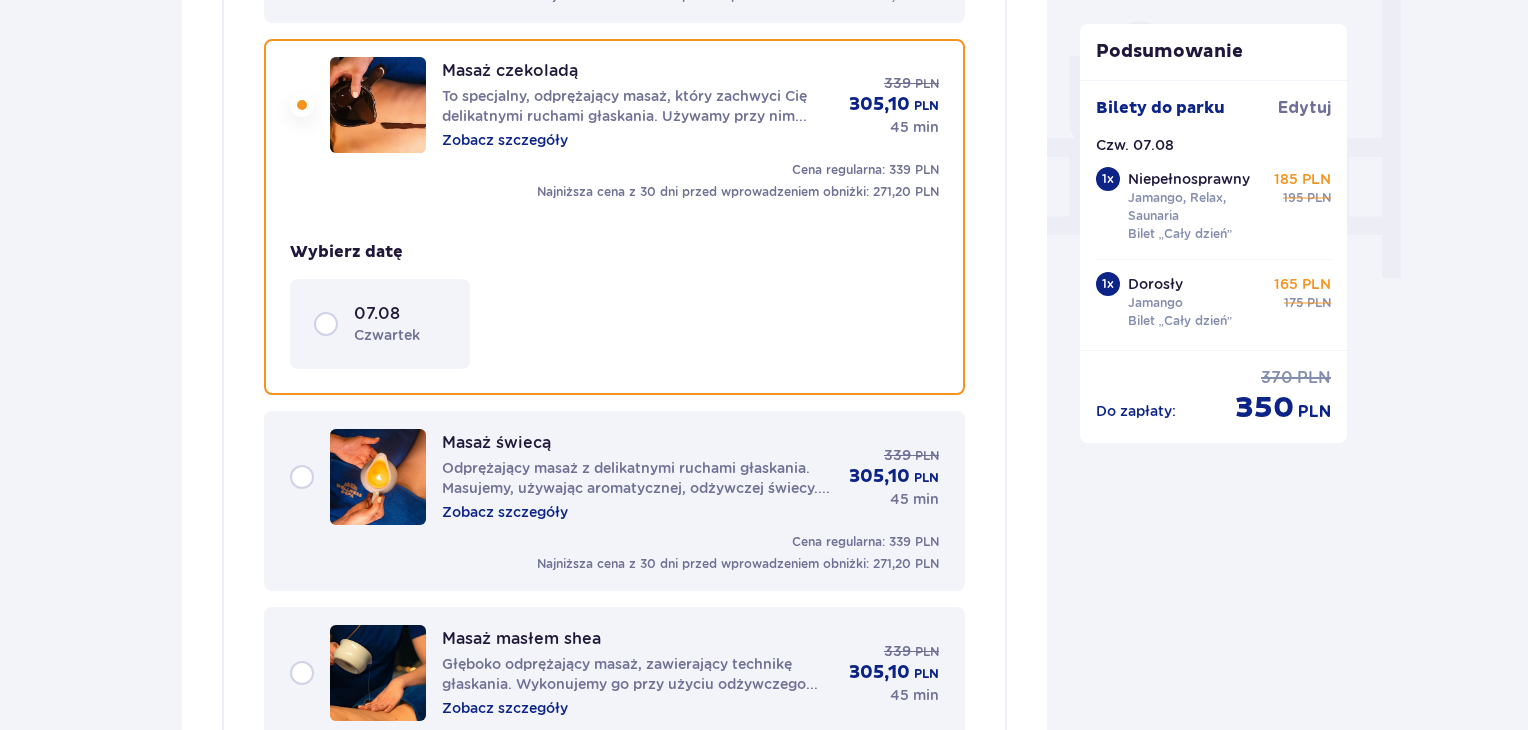 scroll, scrollTop: 1888, scrollLeft: 0, axis: vertical 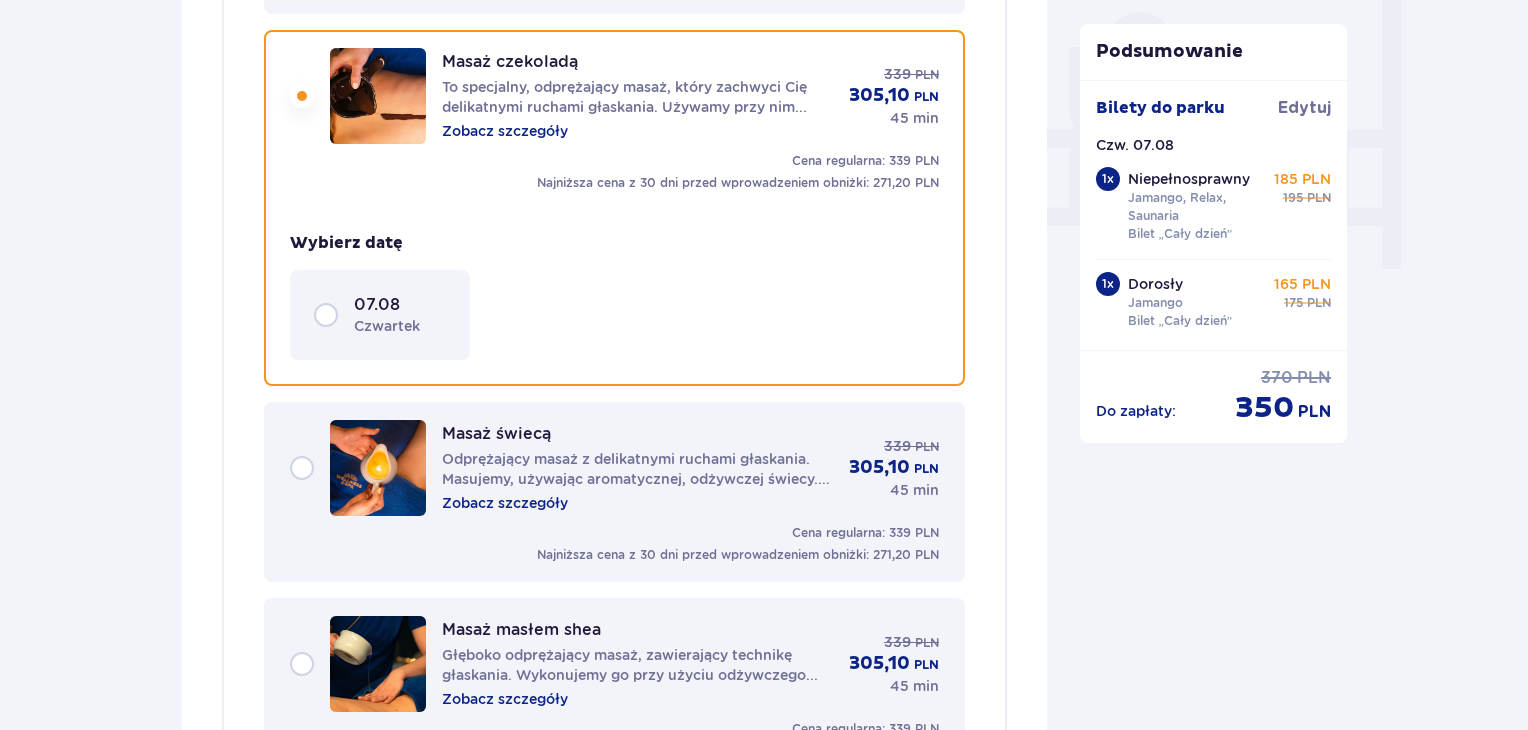 click on "czwartek" at bounding box center [387, 326] 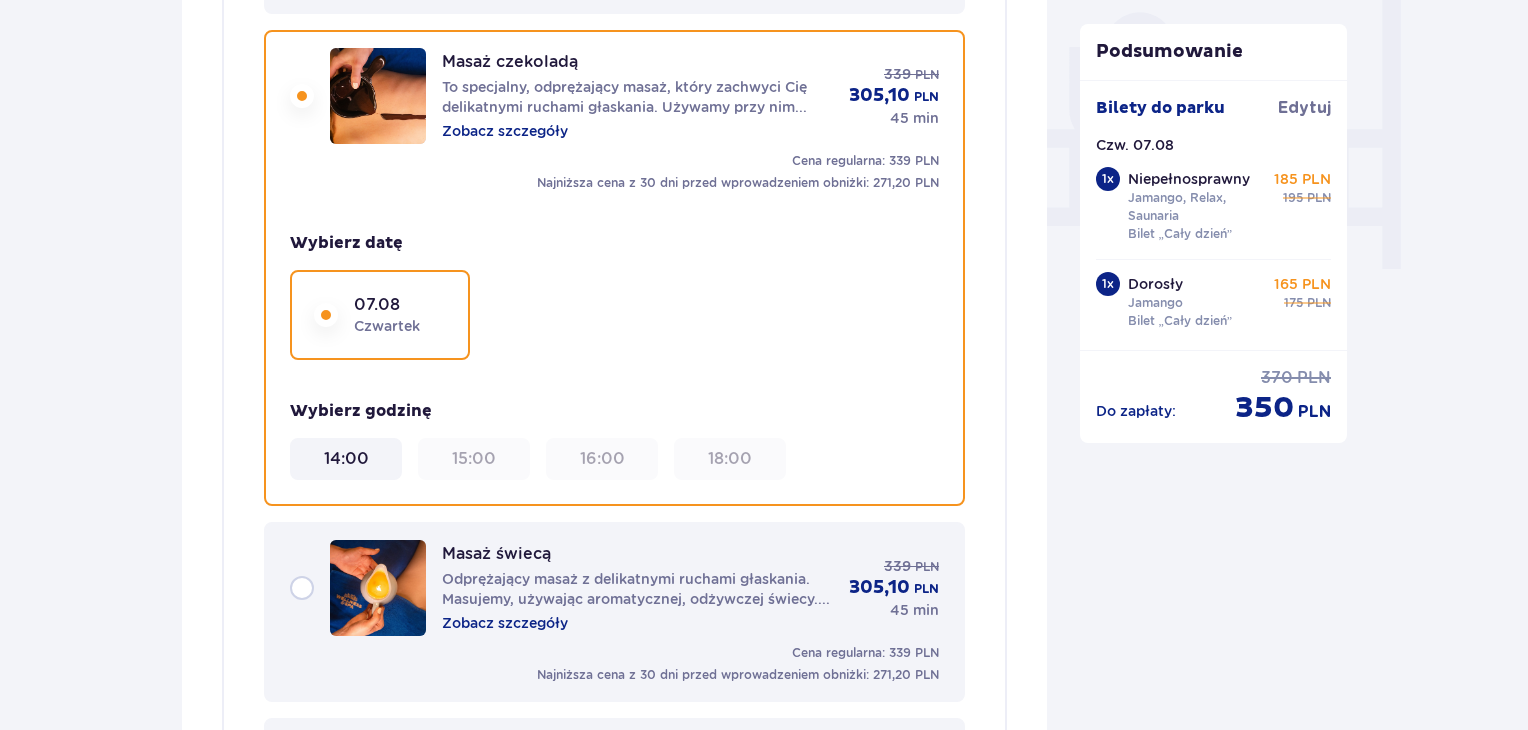 click on "14:00" at bounding box center (346, 459) 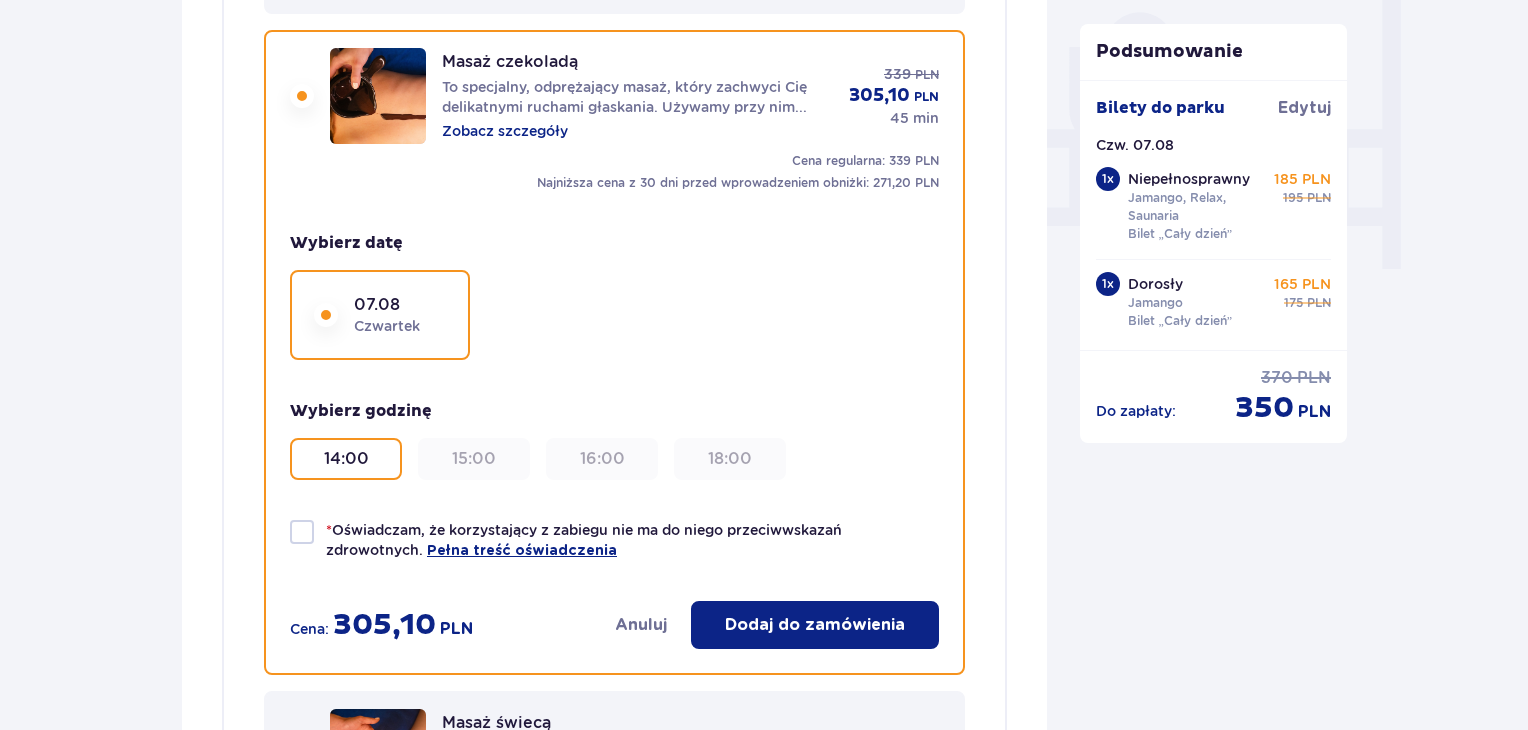 click on "Dodaj do zamówienia" at bounding box center (815, 625) 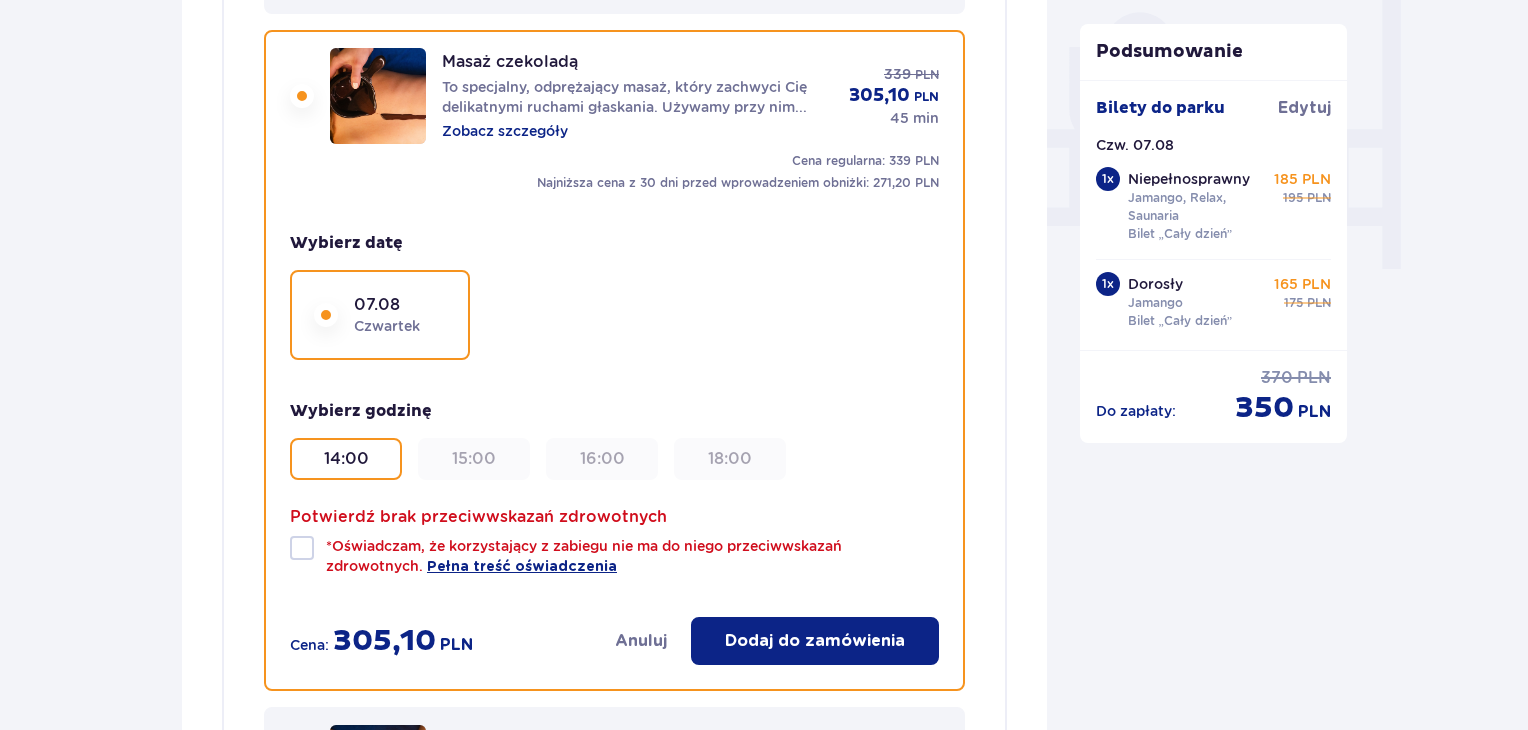 click at bounding box center [302, 548] 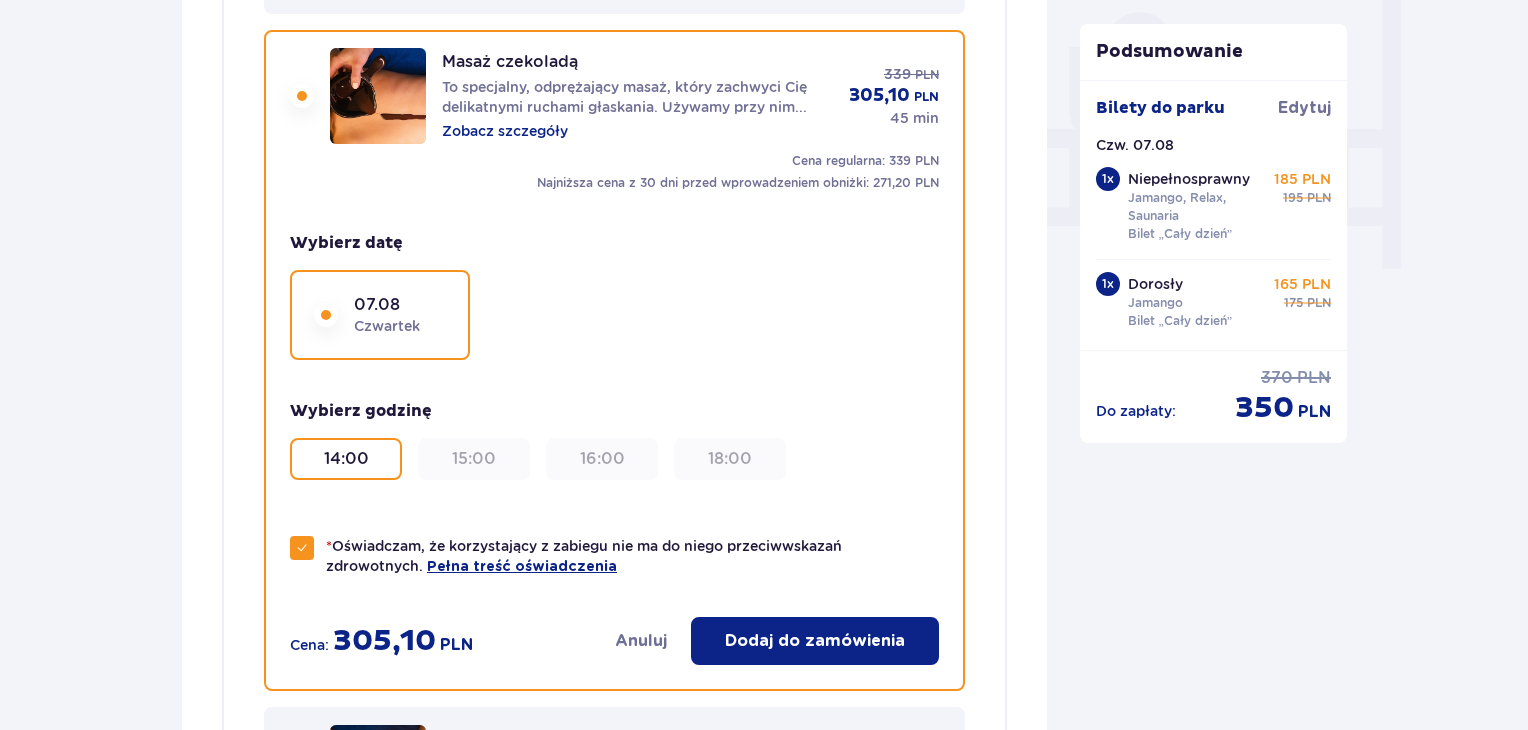 click on "Dodaj do zamówienia" at bounding box center (815, 641) 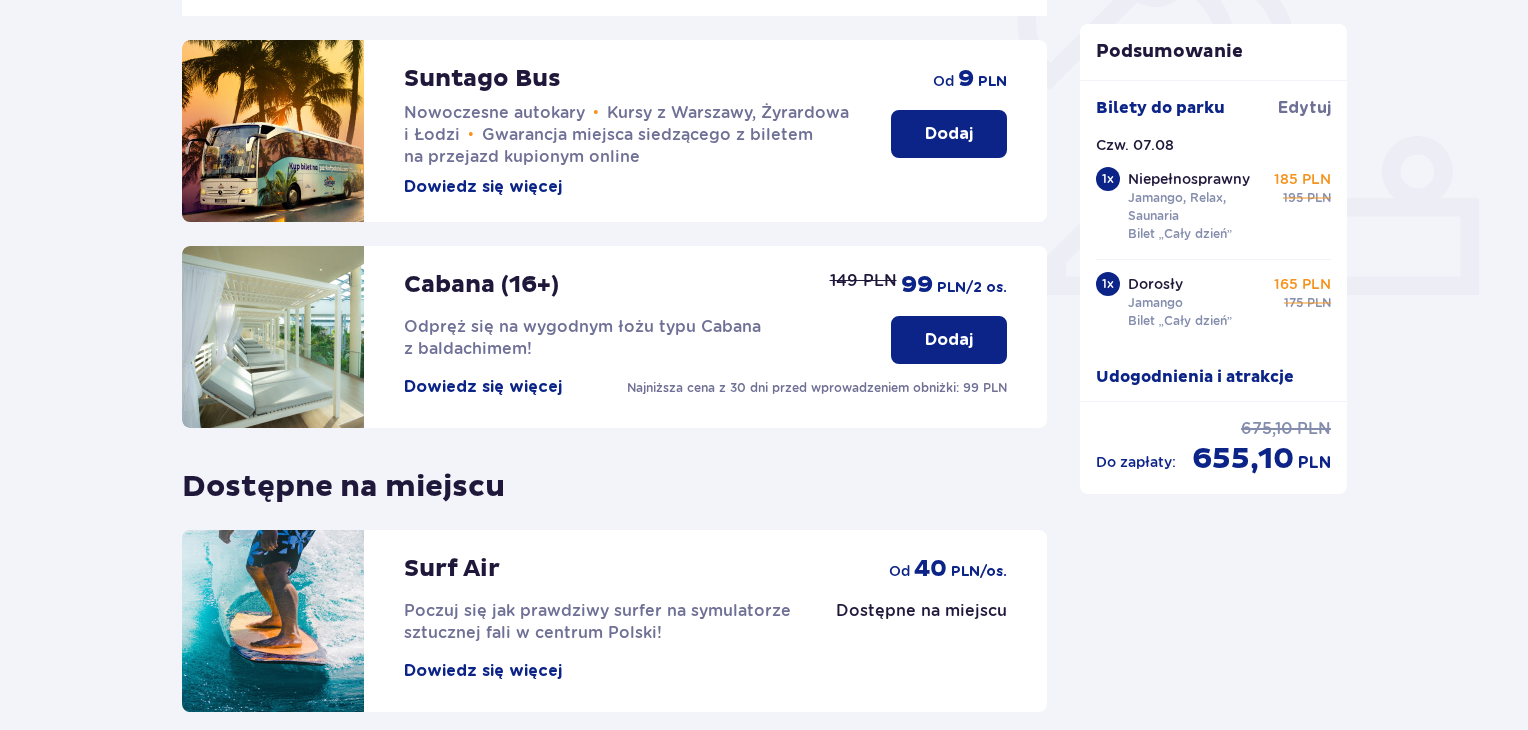 scroll, scrollTop: 911, scrollLeft: 0, axis: vertical 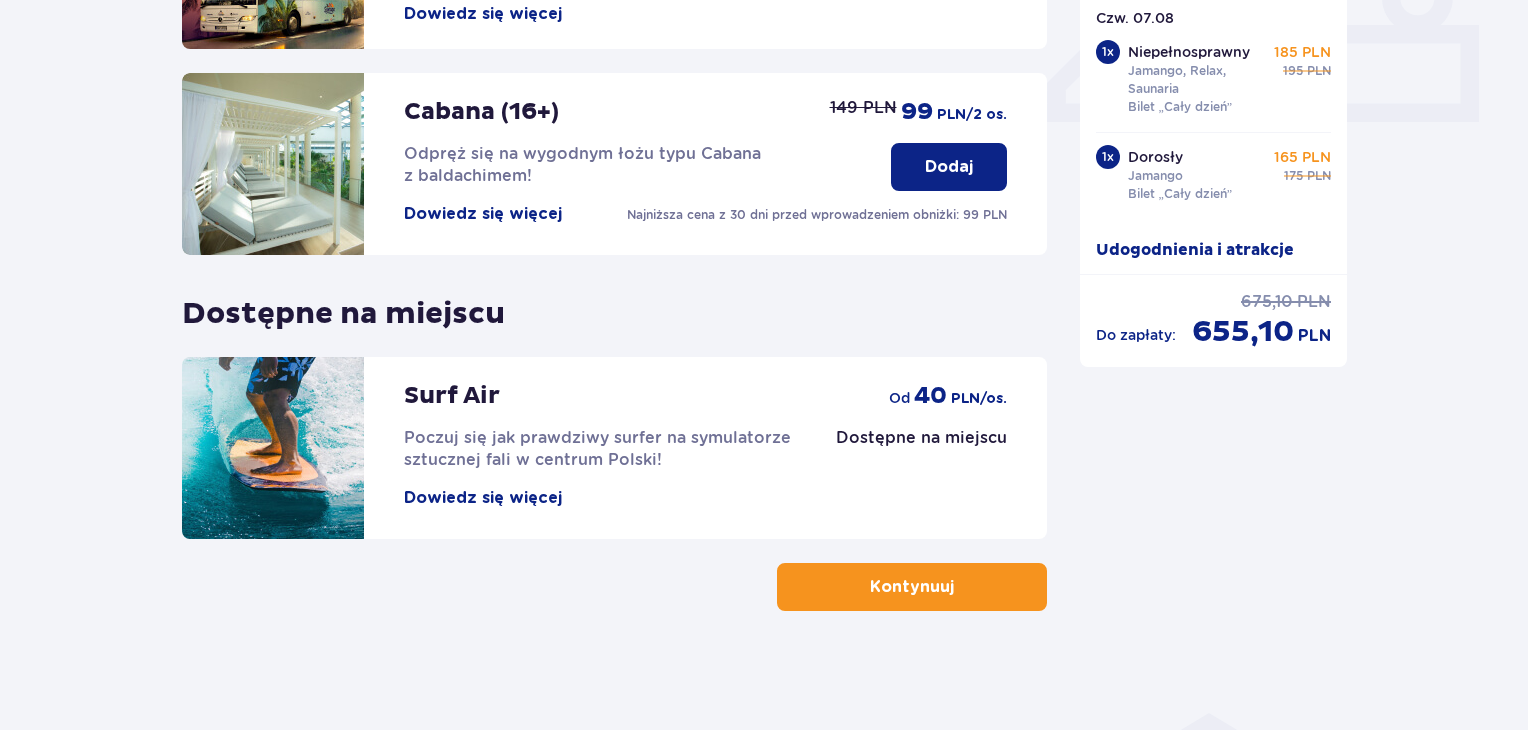 click on "Kontynuuj" at bounding box center [912, 587] 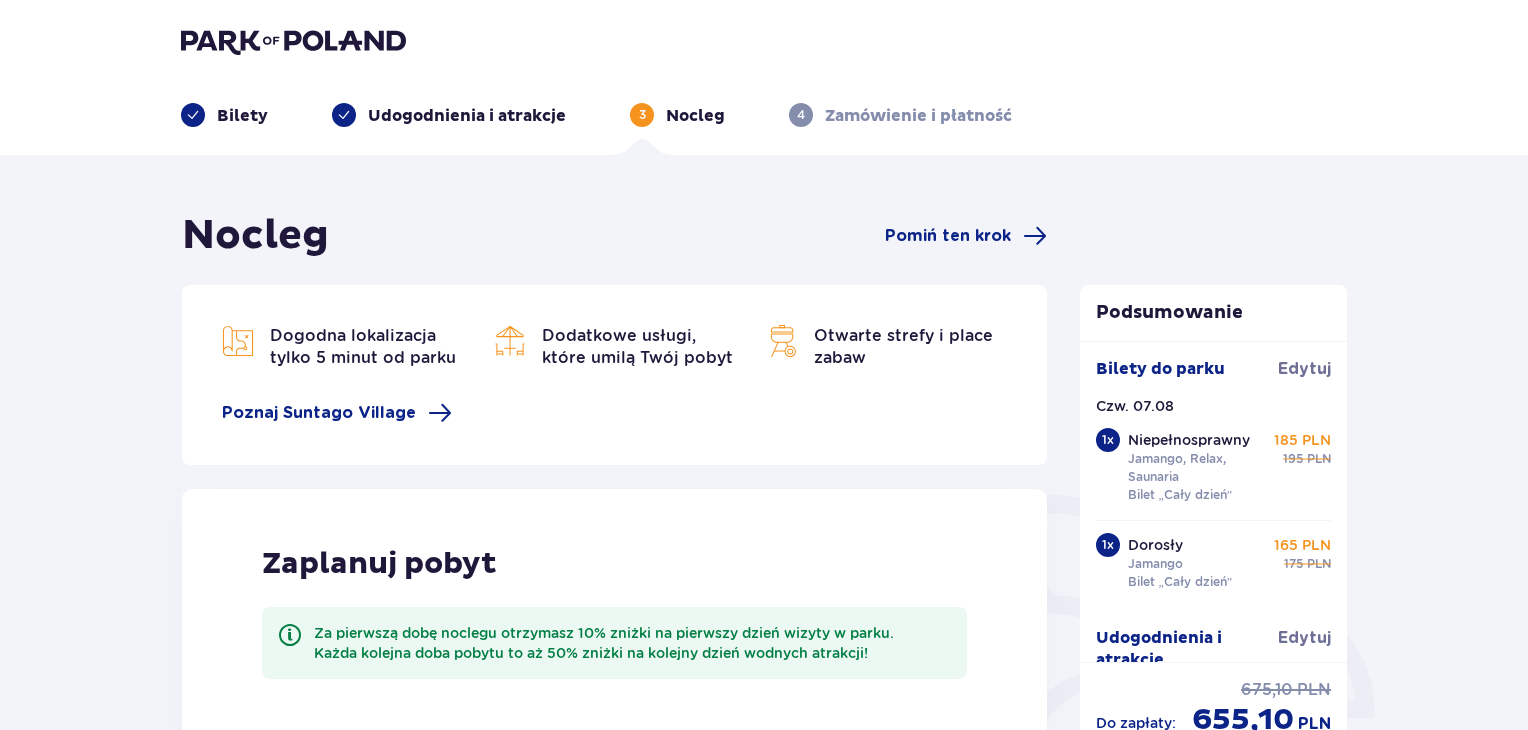 scroll, scrollTop: 0, scrollLeft: 0, axis: both 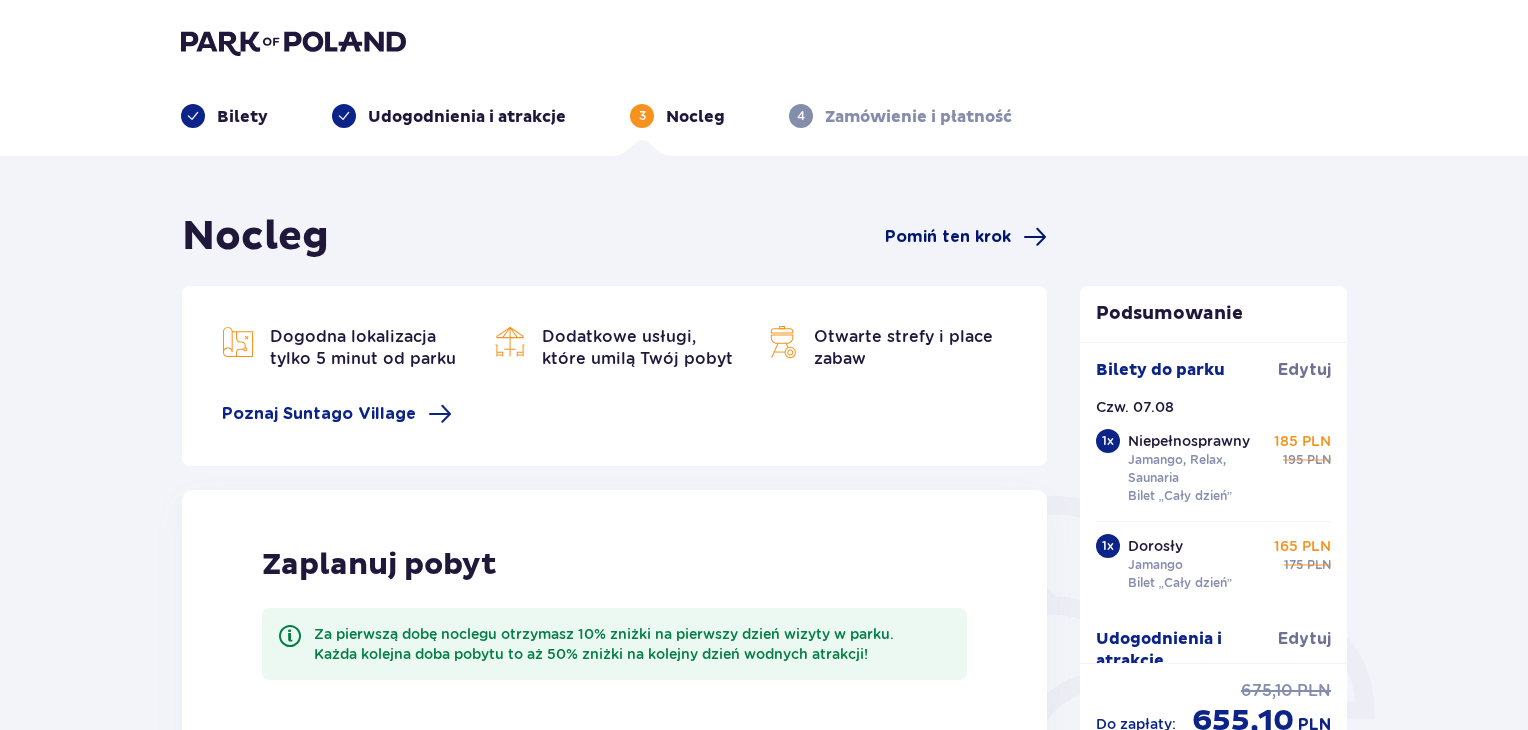 click on "Pomiń ten krok" at bounding box center (948, 237) 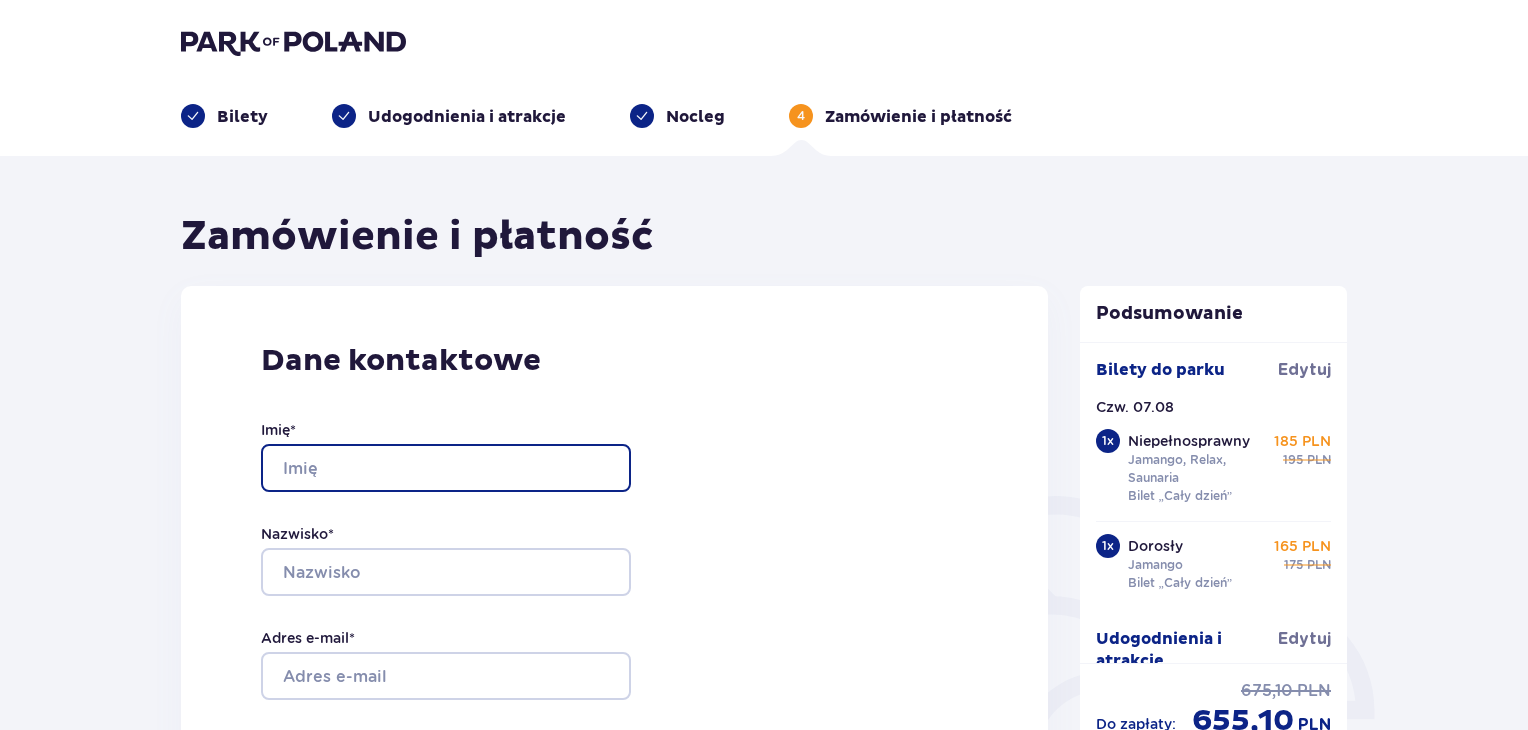 click on "Imię *" at bounding box center (446, 468) 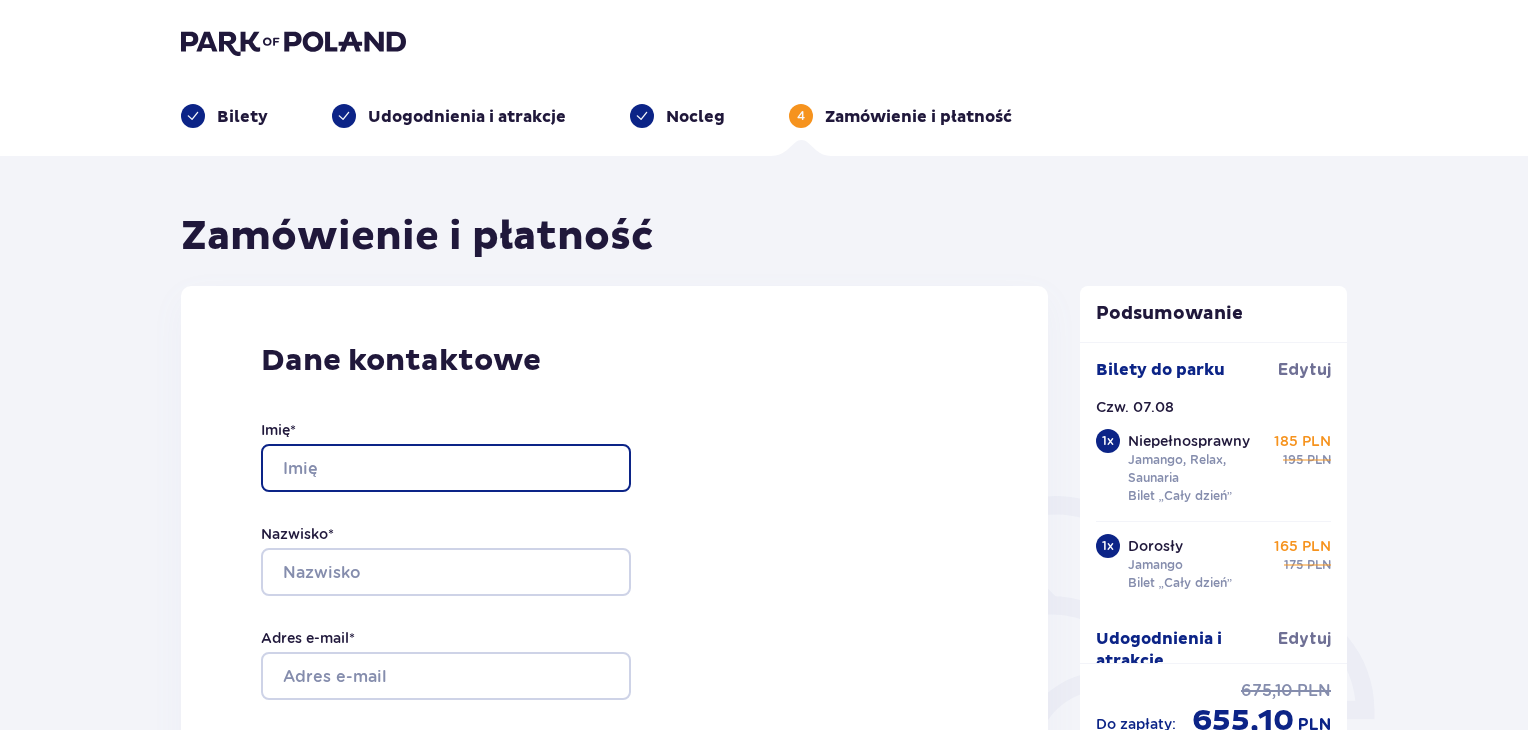 type on "Mikołaj" 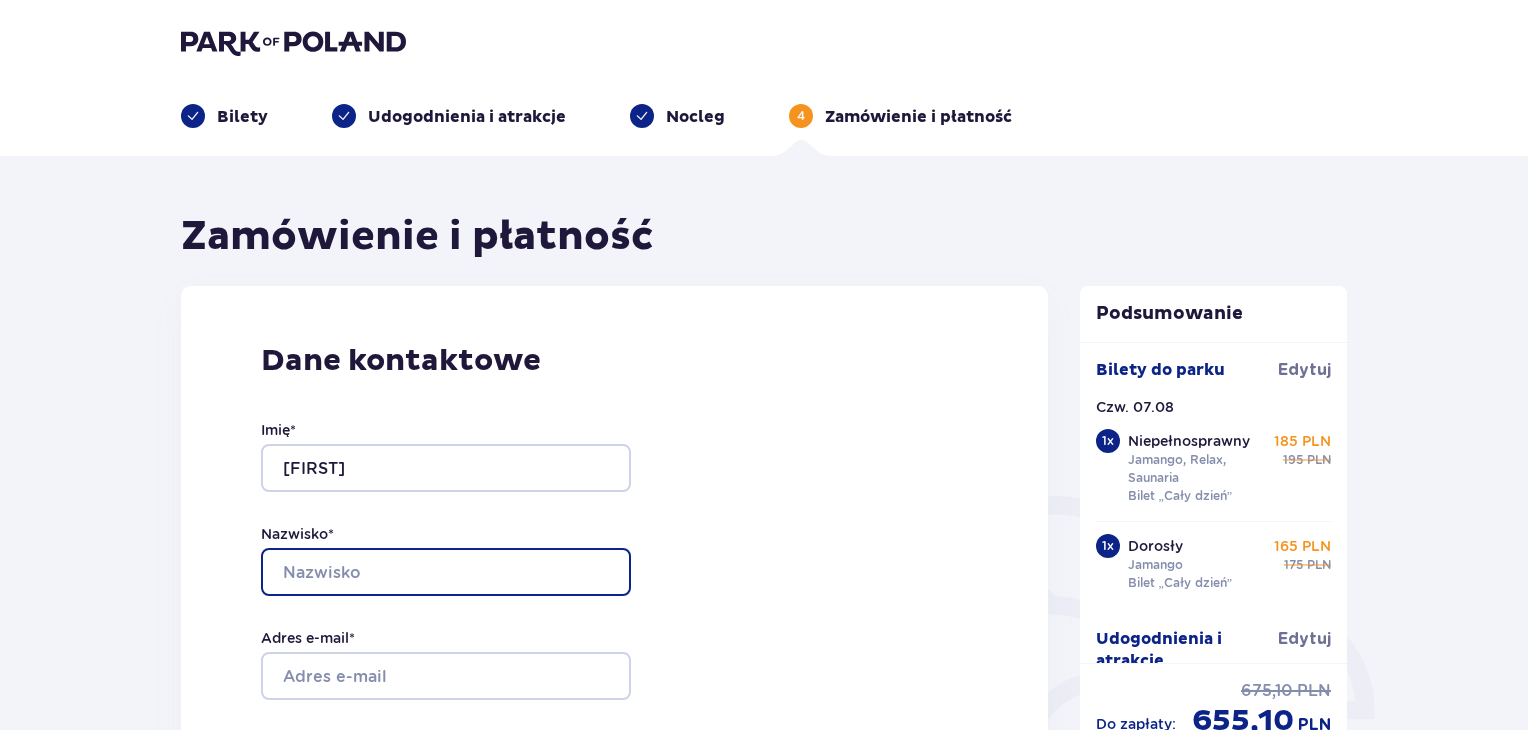 type on "Sołtys" 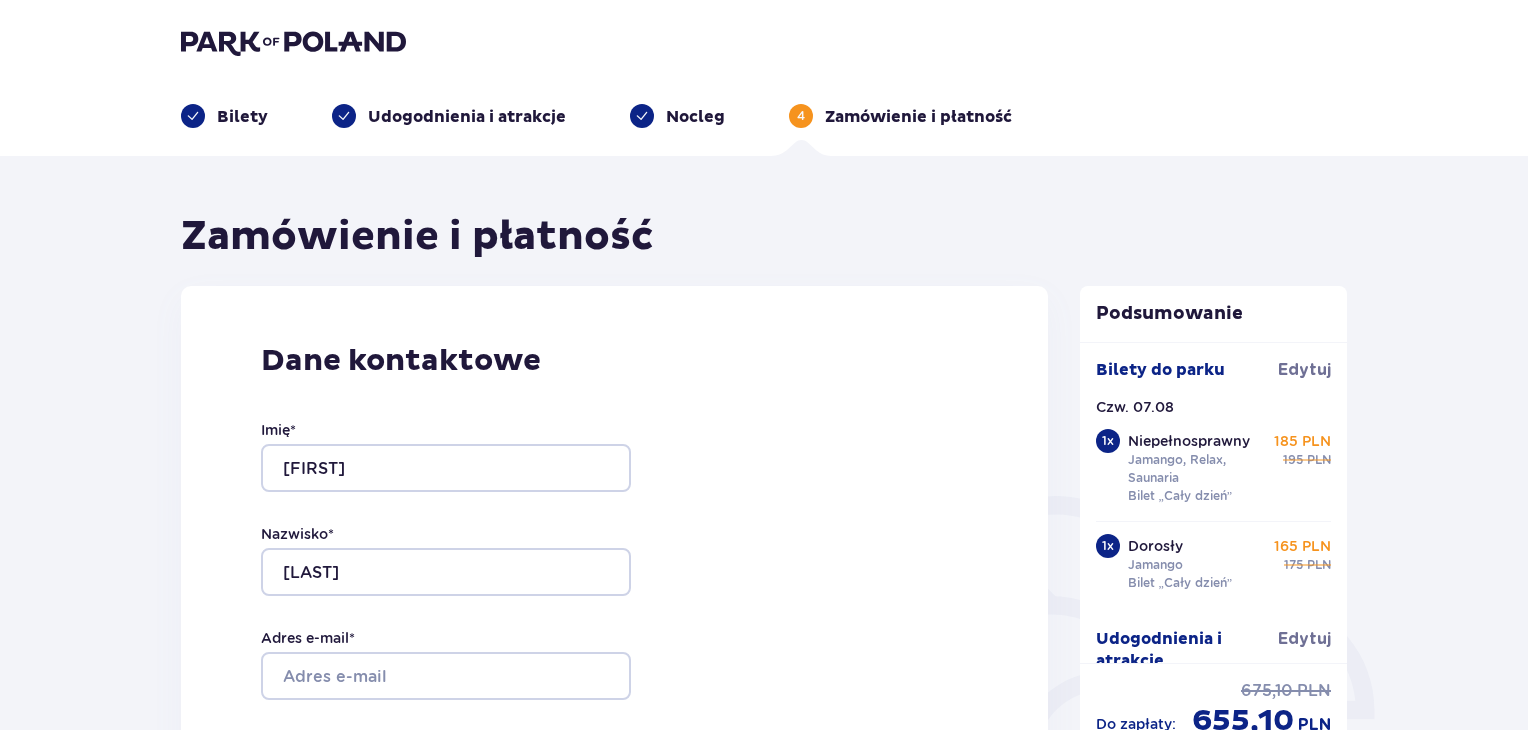 type on "881029181" 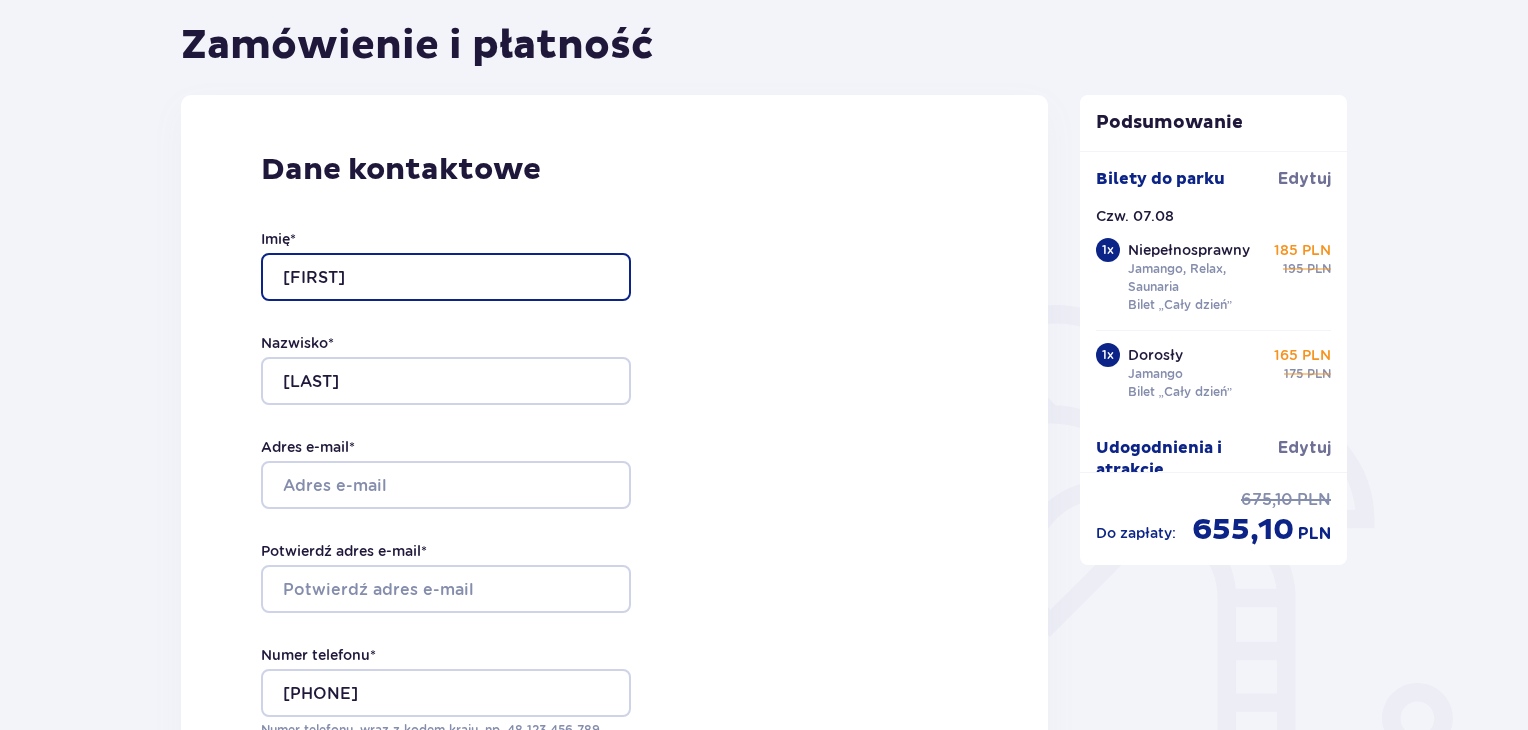 scroll, scrollTop: 200, scrollLeft: 0, axis: vertical 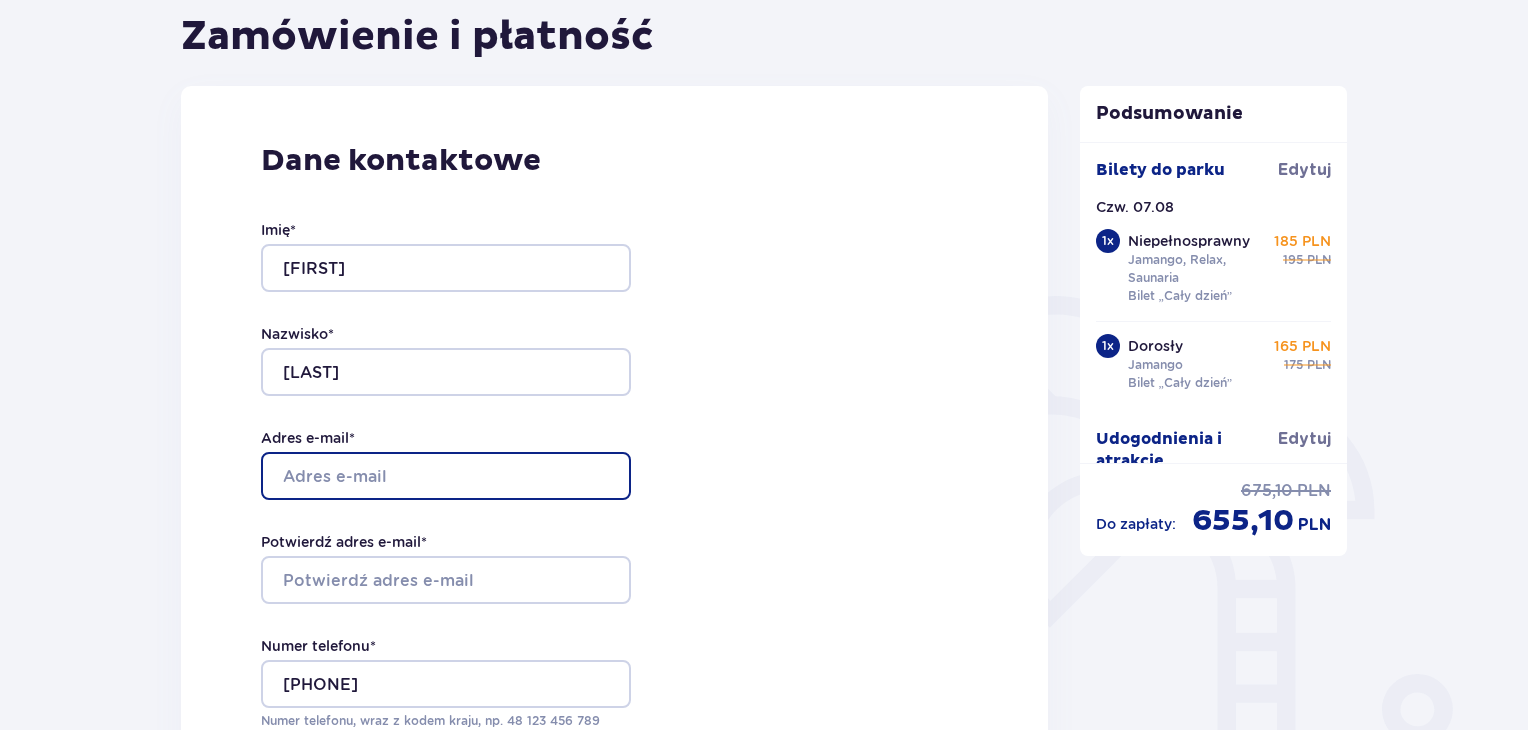 click on "Adres e-mail *" at bounding box center [446, 476] 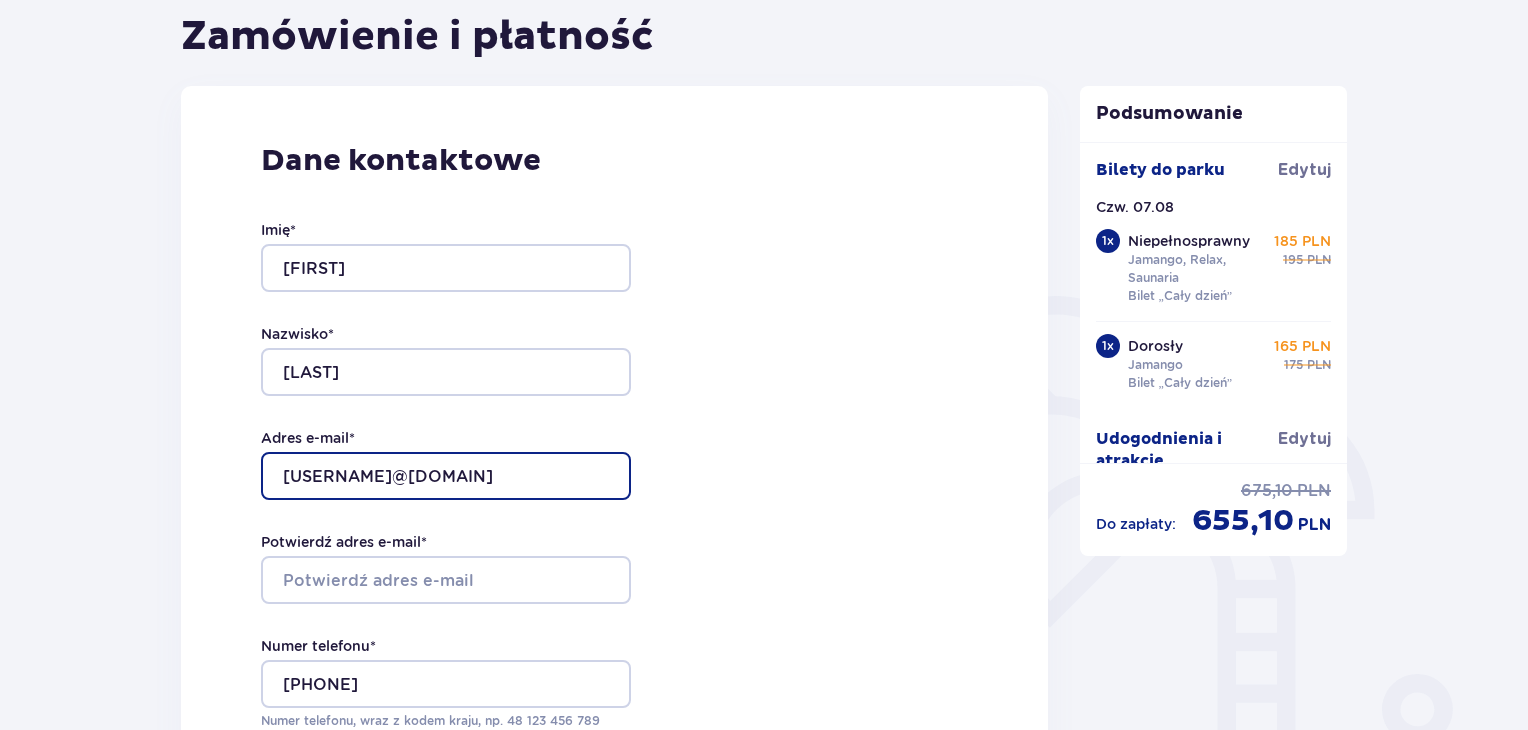 type on "[USERNAME]@[DOMAIN]" 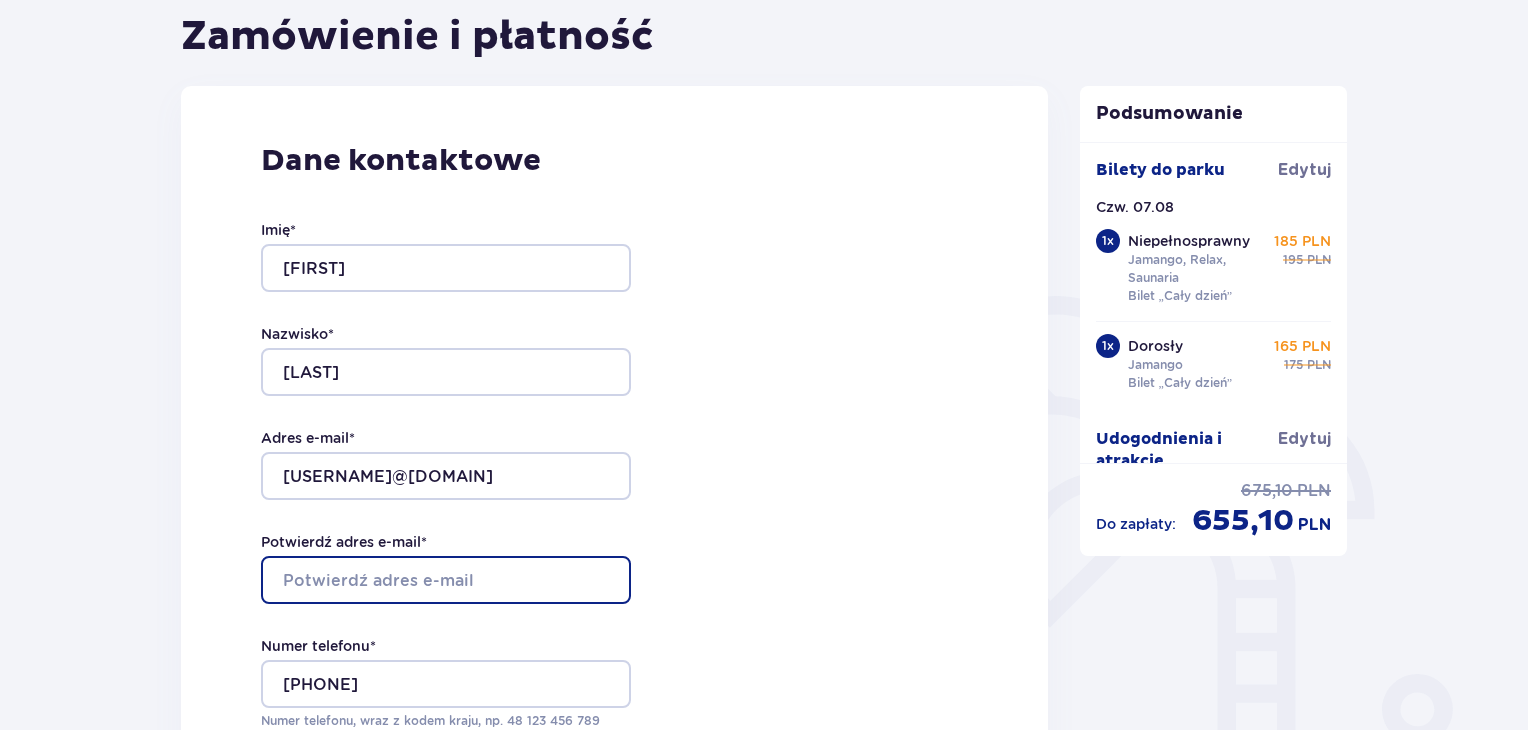 click on "Potwierdź adres e-mail *" at bounding box center (446, 580) 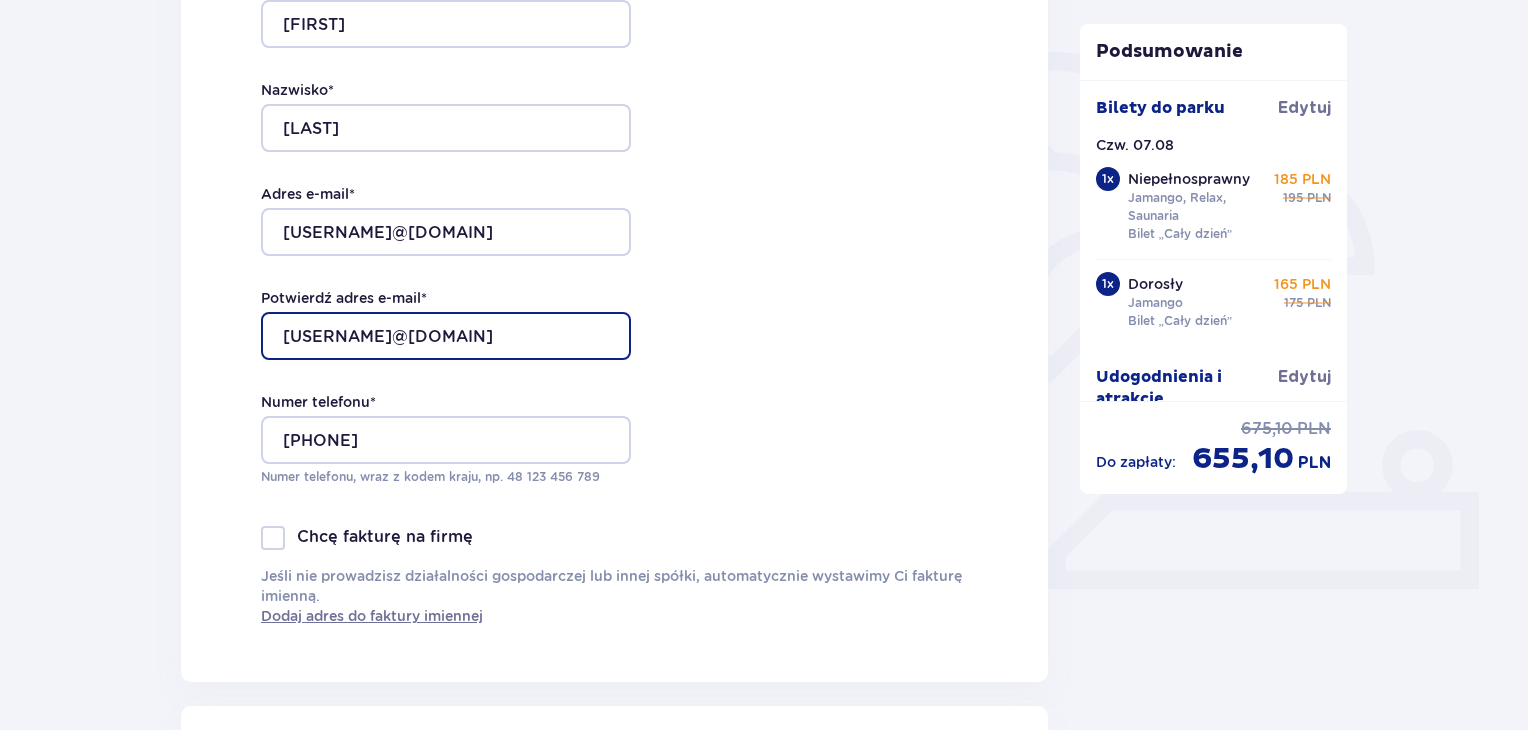 scroll, scrollTop: 500, scrollLeft: 0, axis: vertical 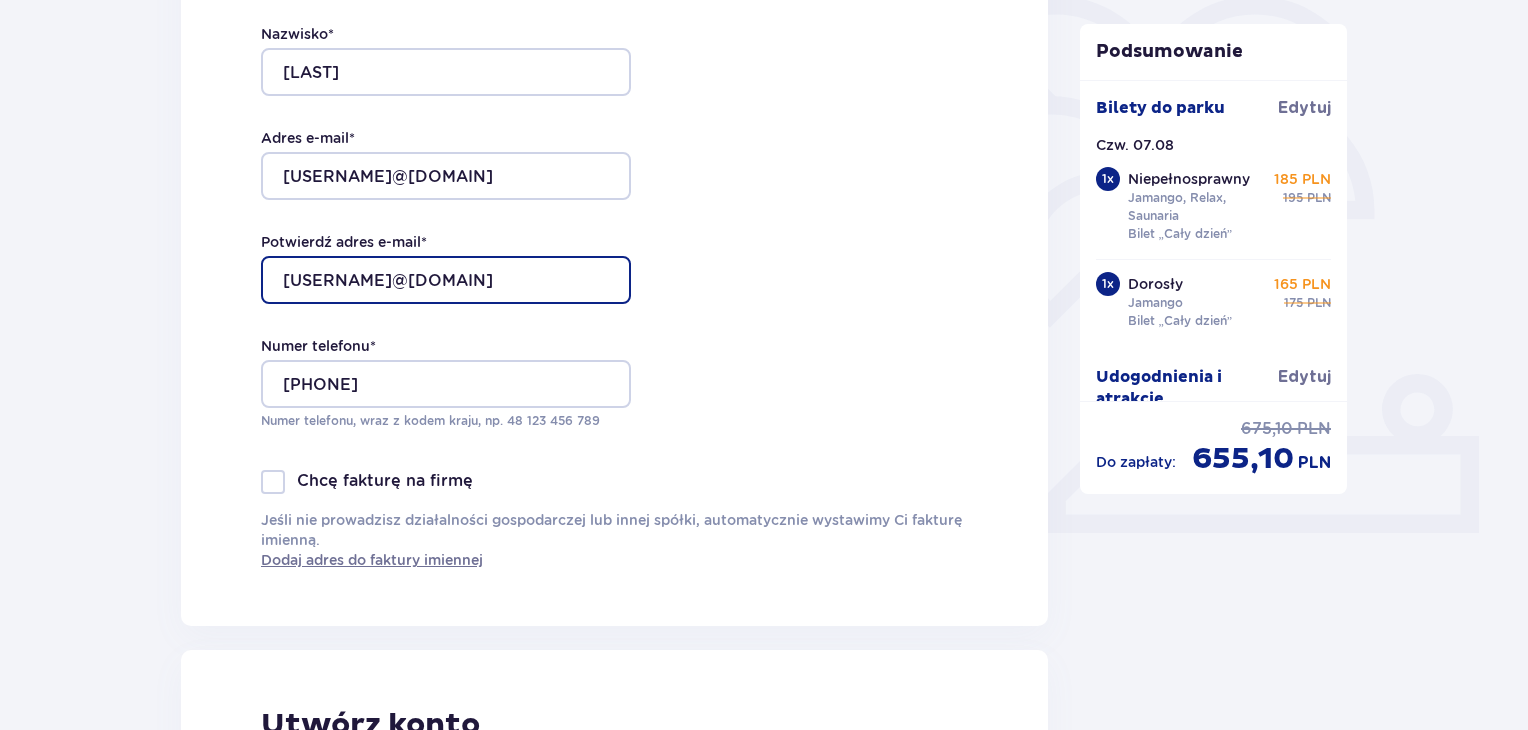type on "[USERNAME]@[DOMAIN]" 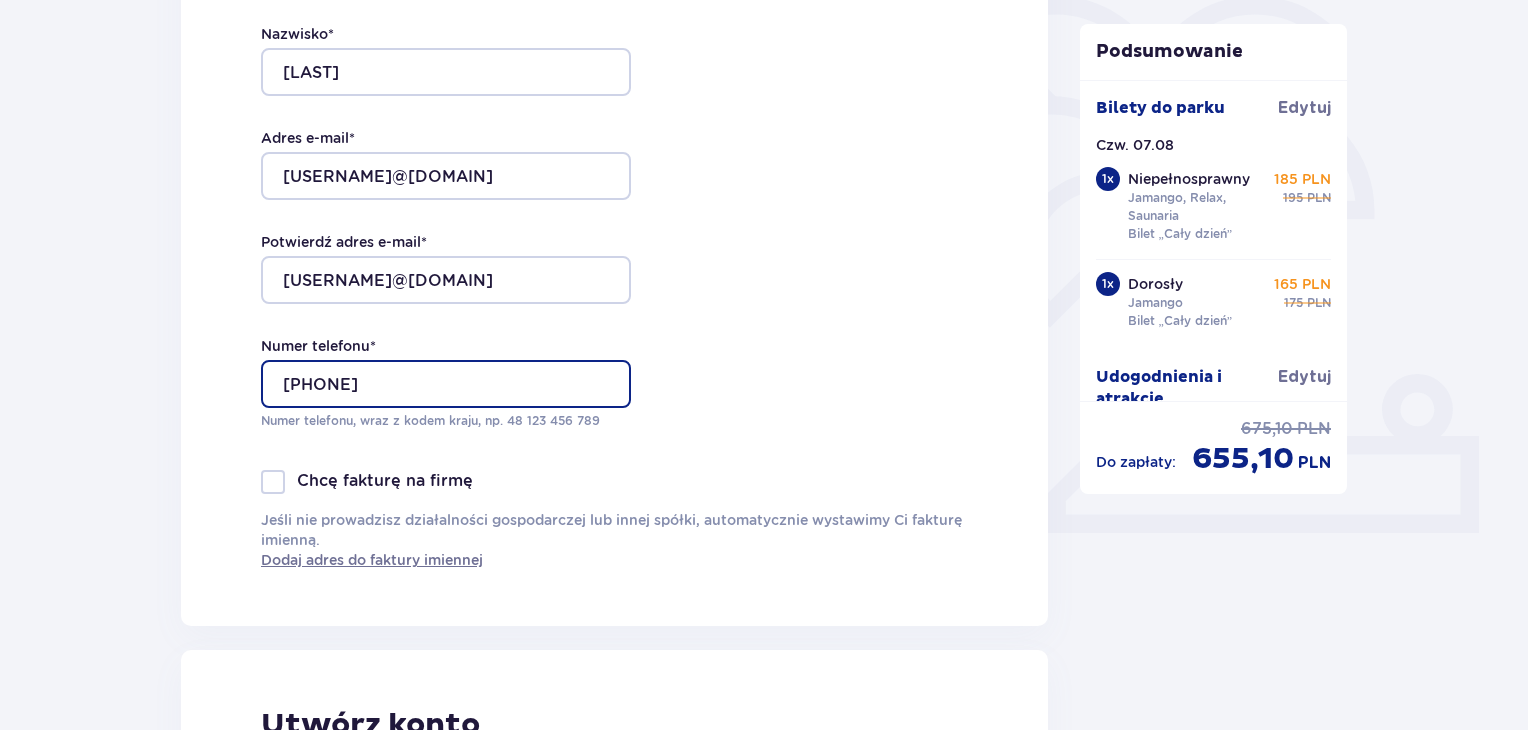 click on "881029181" at bounding box center [446, 384] 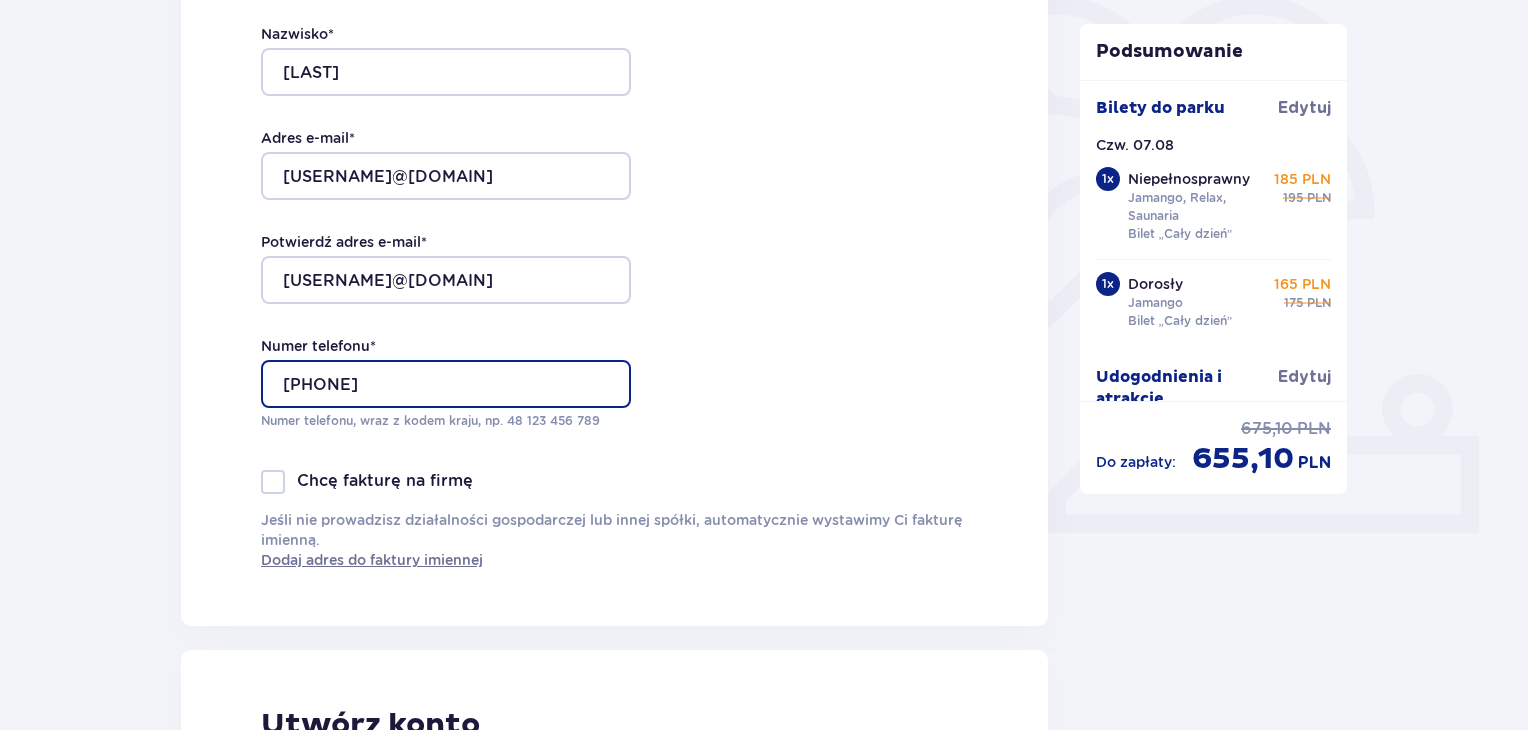 click on "881029181" at bounding box center (446, 384) 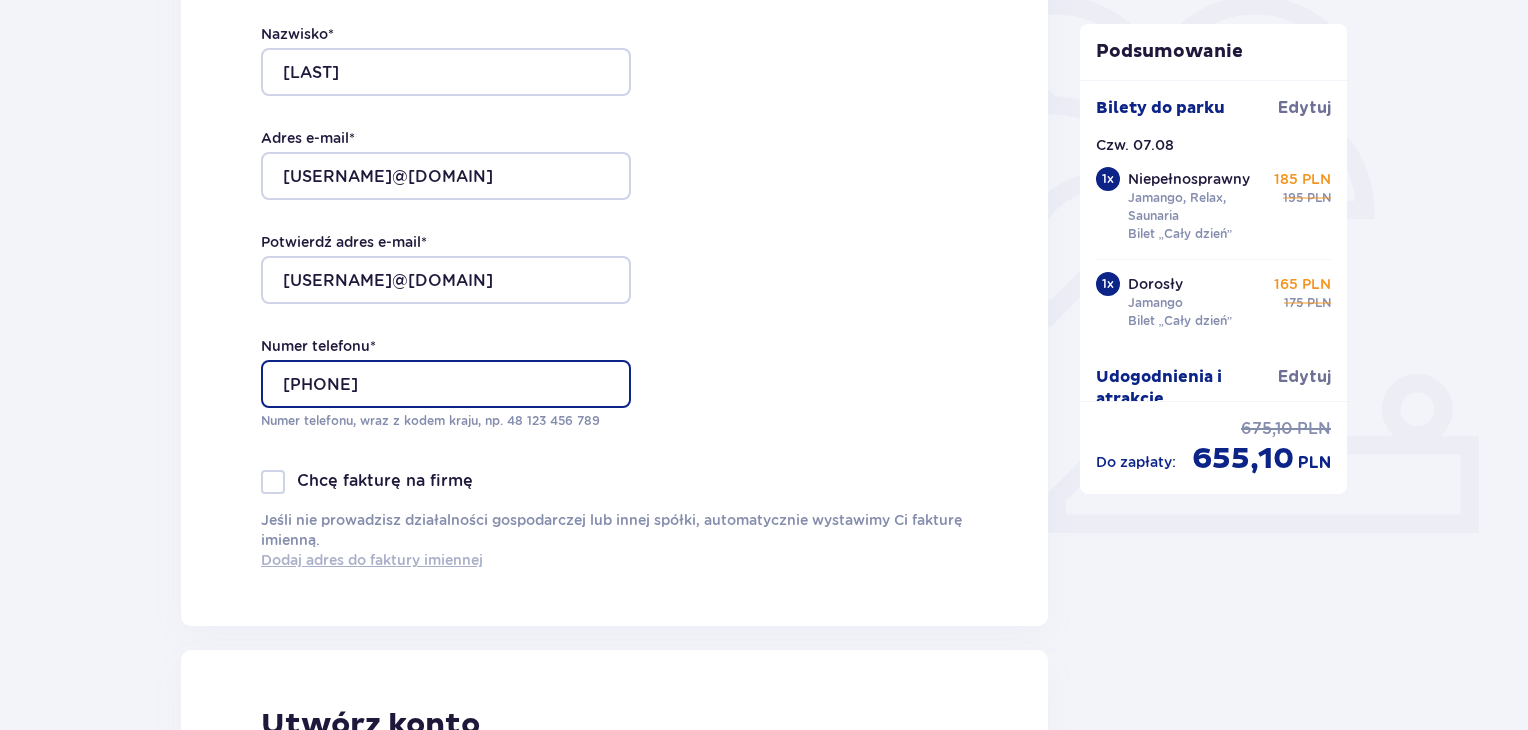type on "48 881 029 181" 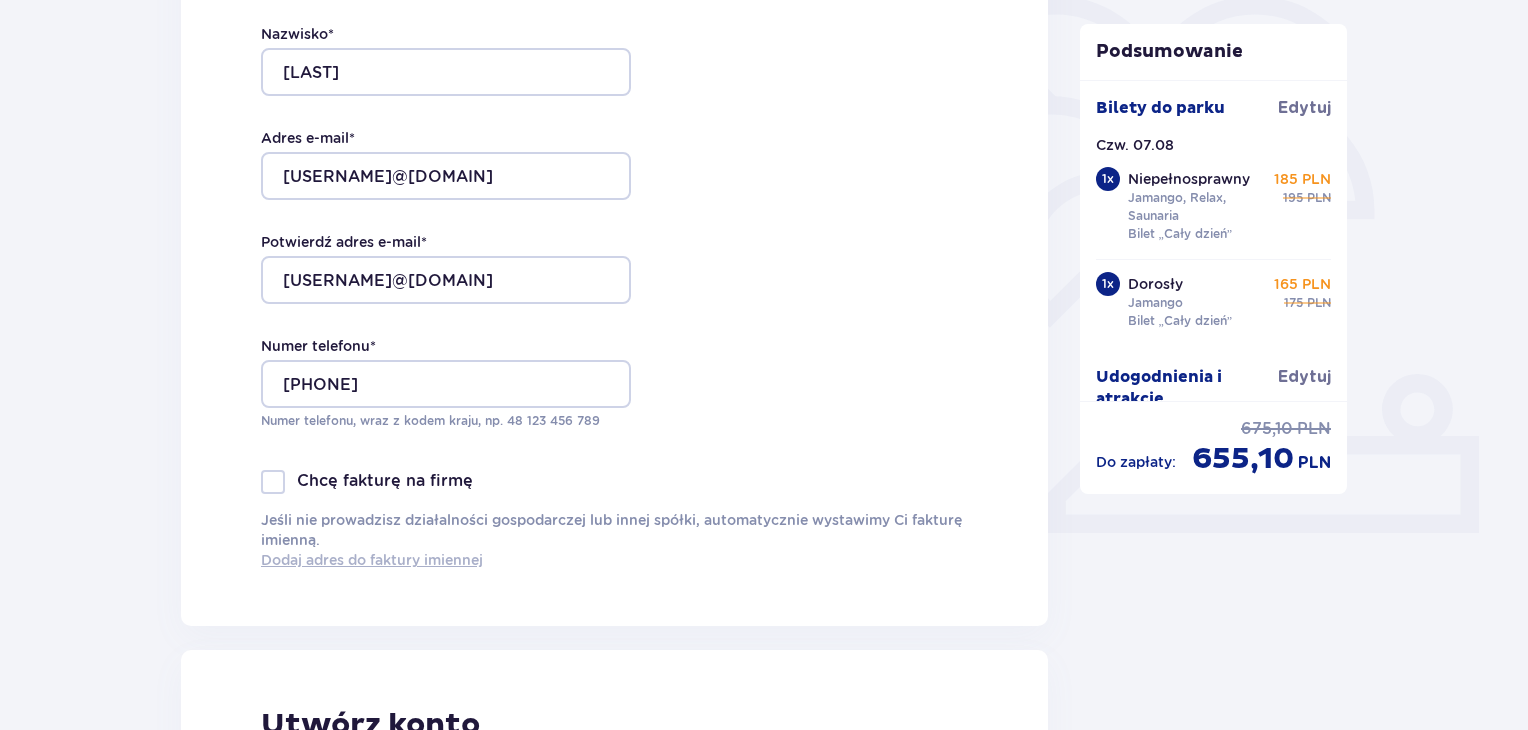 click on "Dodaj adres do faktury imiennej" at bounding box center (372, 560) 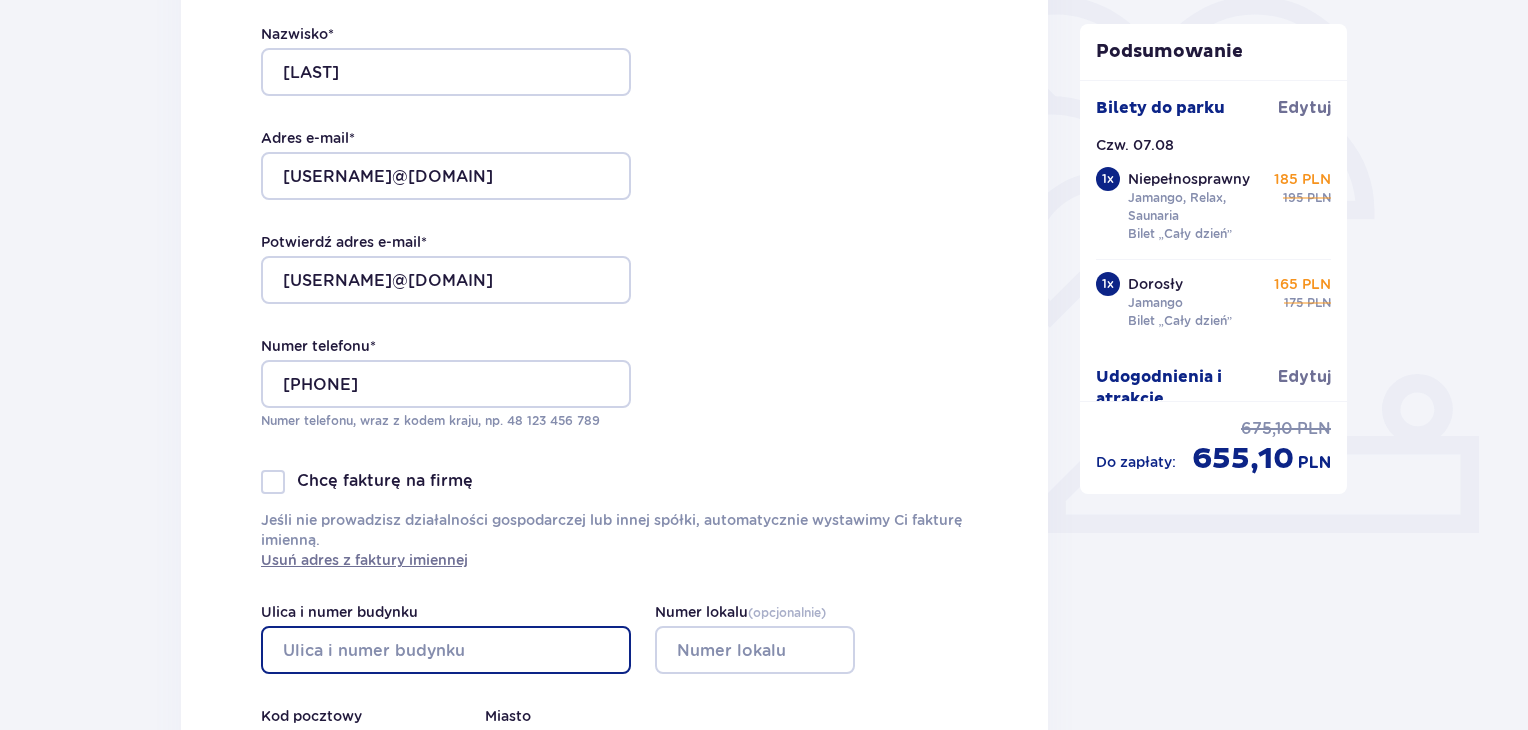 click on "Ulica i numer budynku" at bounding box center [446, 650] 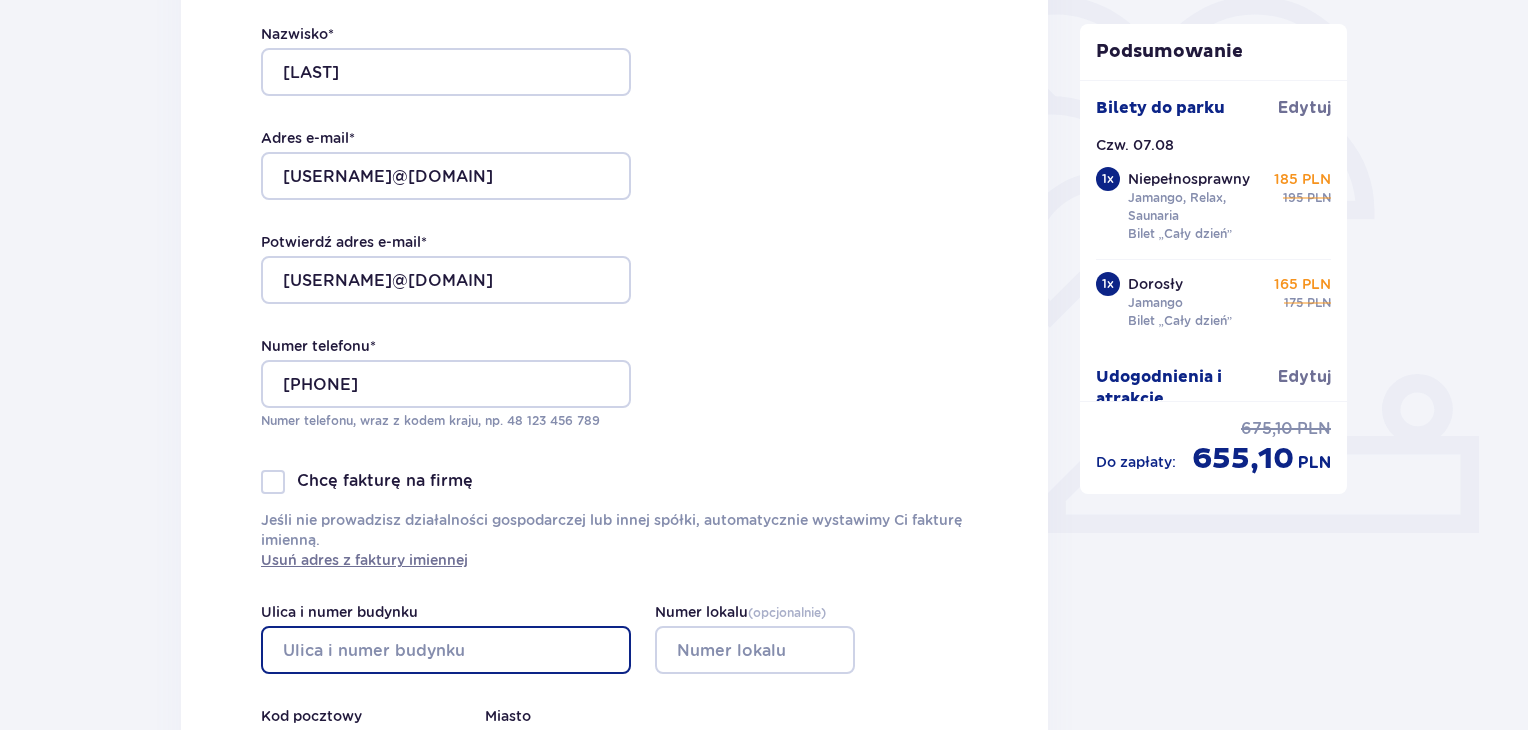 type on "Rzemieślnicza 33, 32" 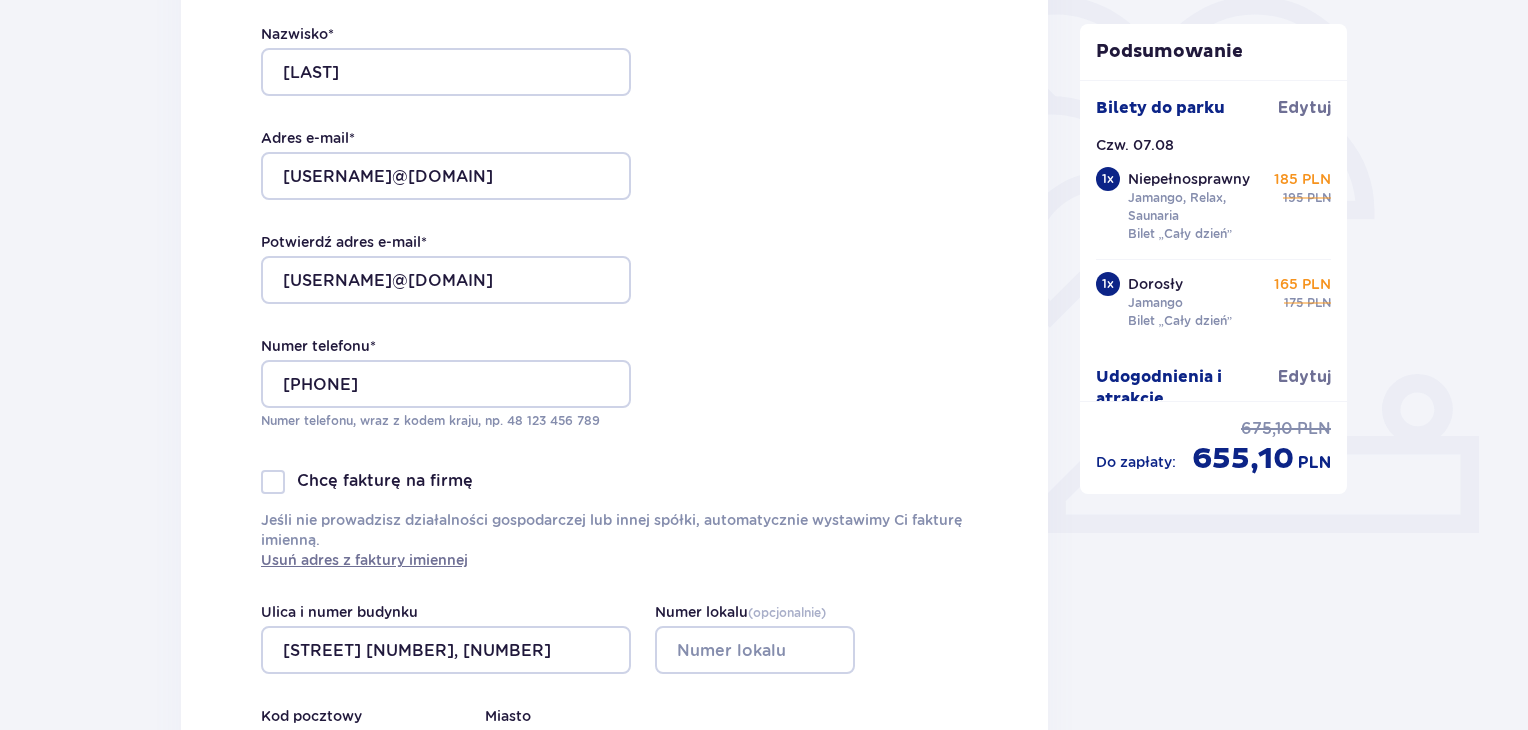 type on "Białobrzegi" 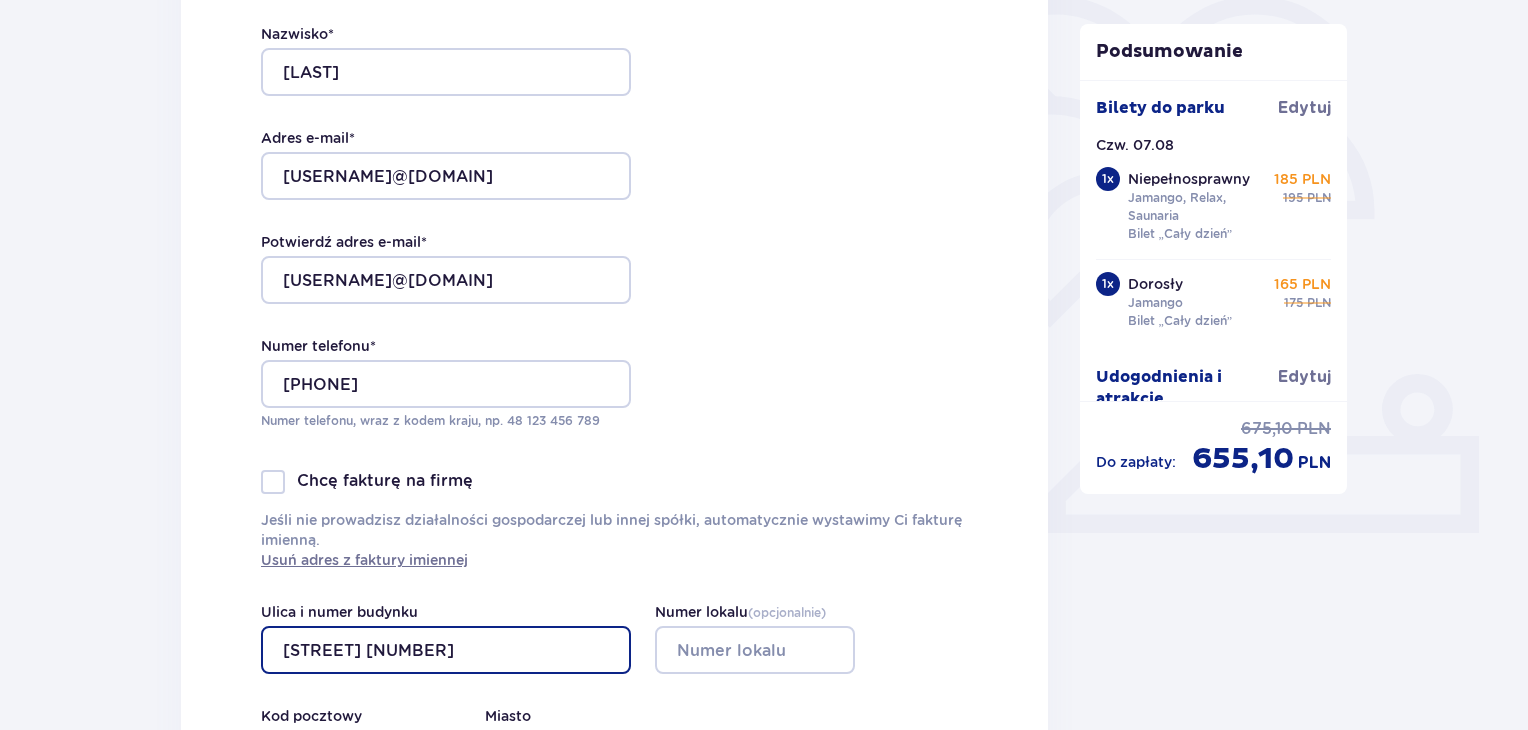type on "Rzemieślnicza 33" 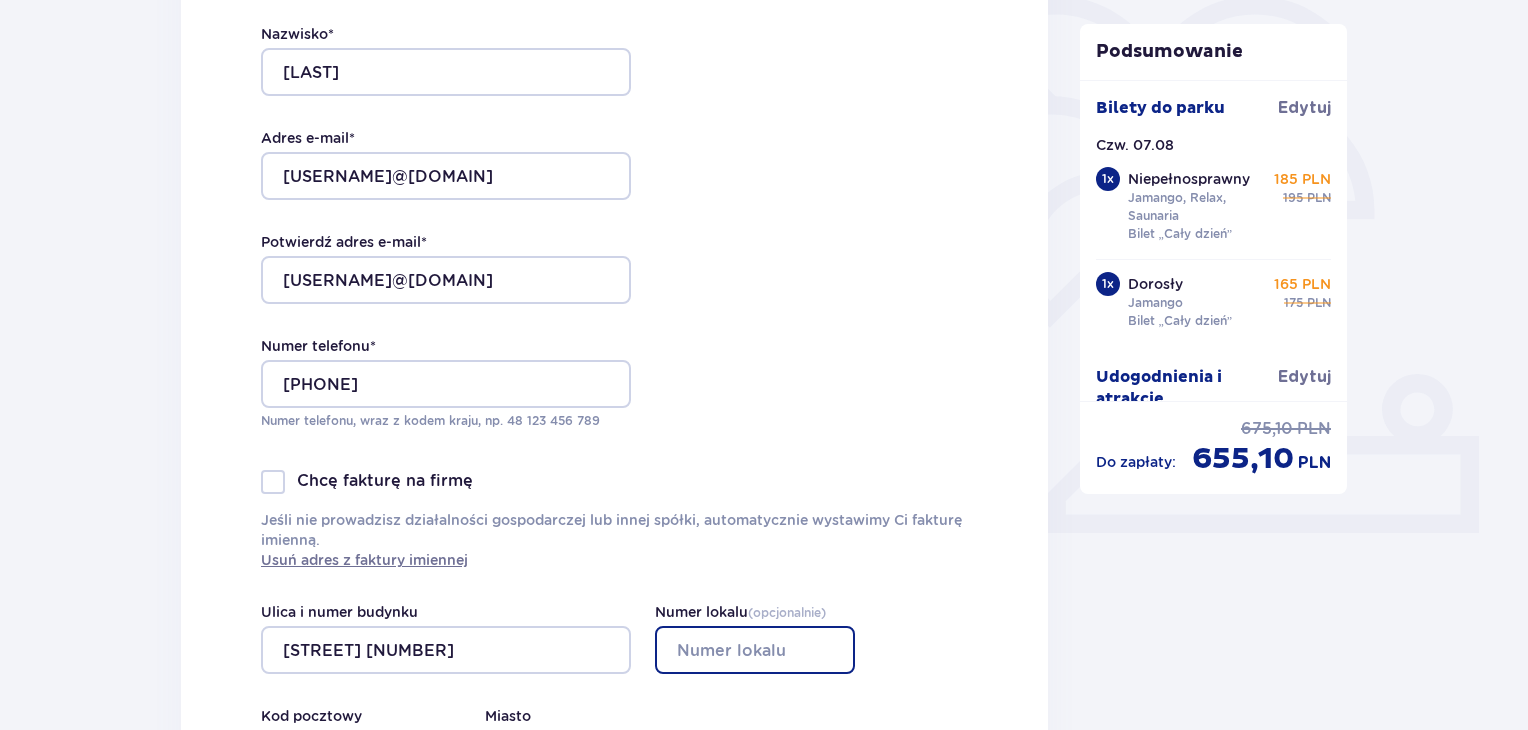 click on "Numer lokalu  ( opcjonalnie )" at bounding box center [755, 650] 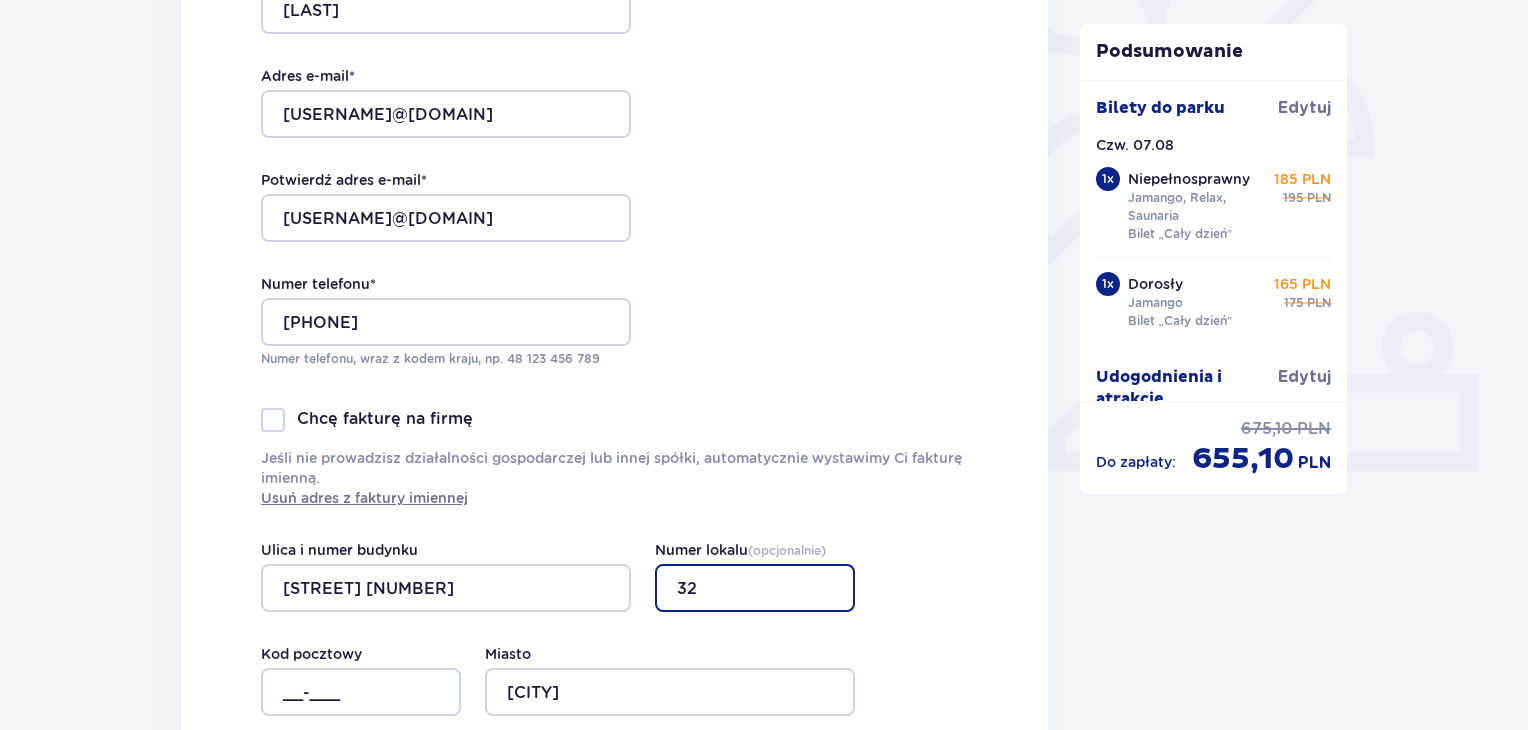 scroll, scrollTop: 800, scrollLeft: 0, axis: vertical 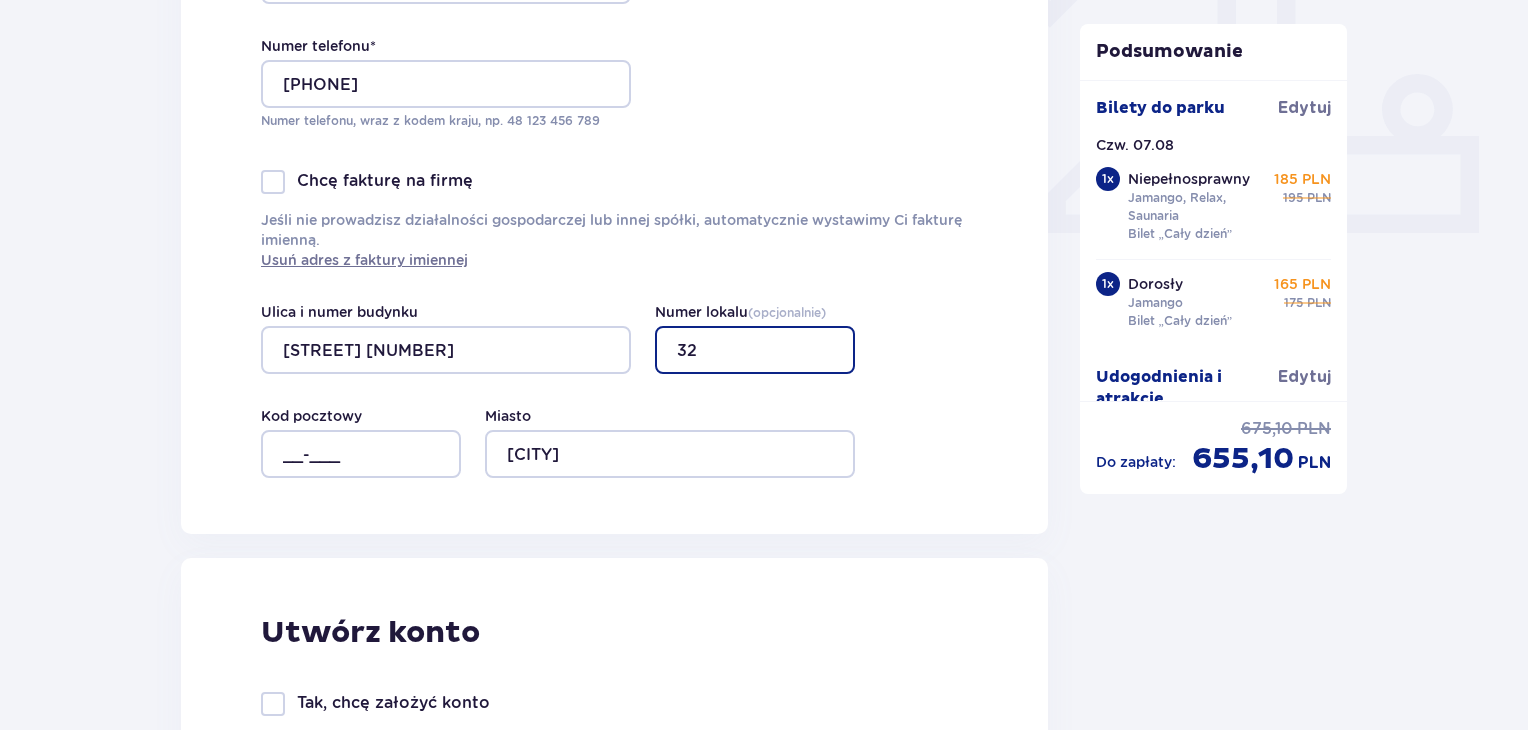 type on "32" 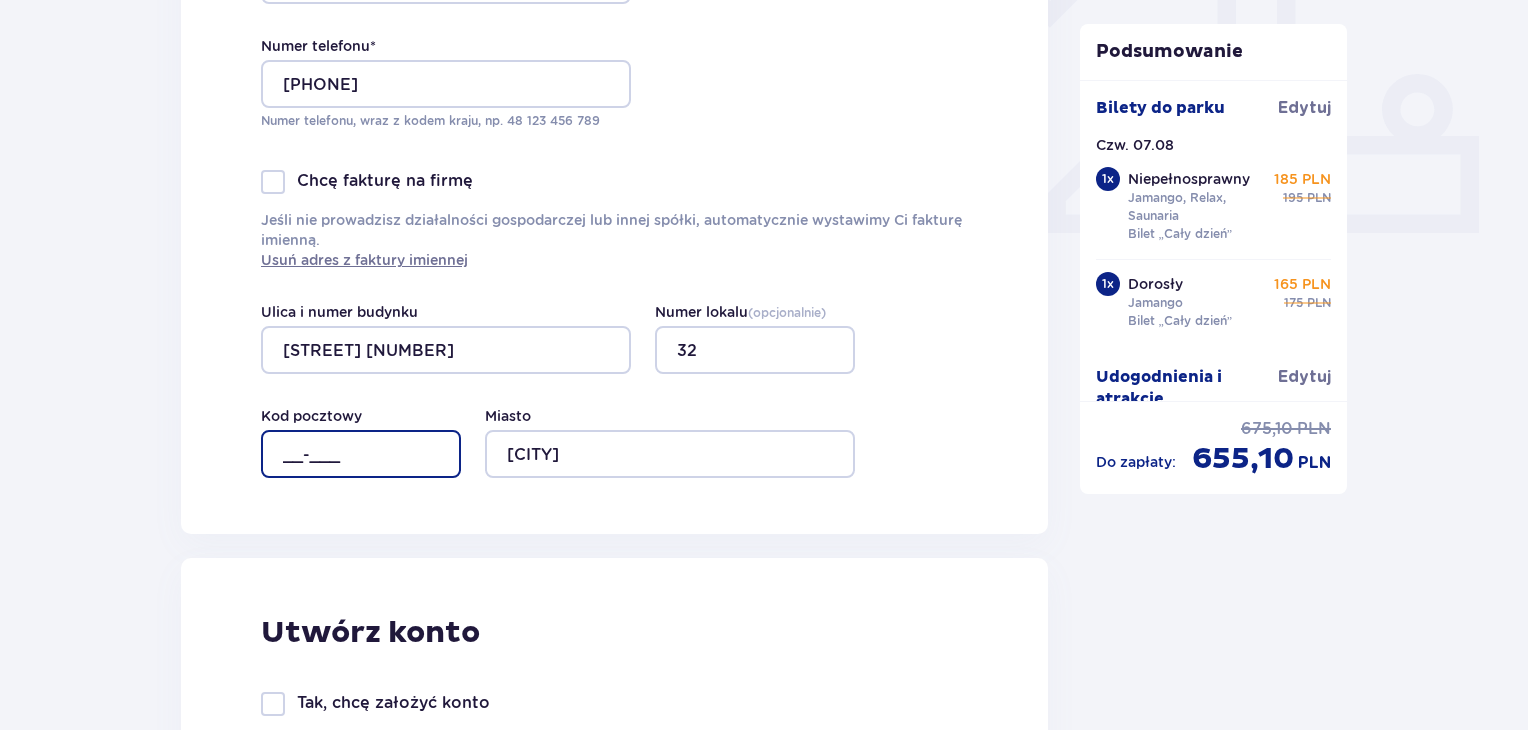 click on "__-___" at bounding box center (361, 454) 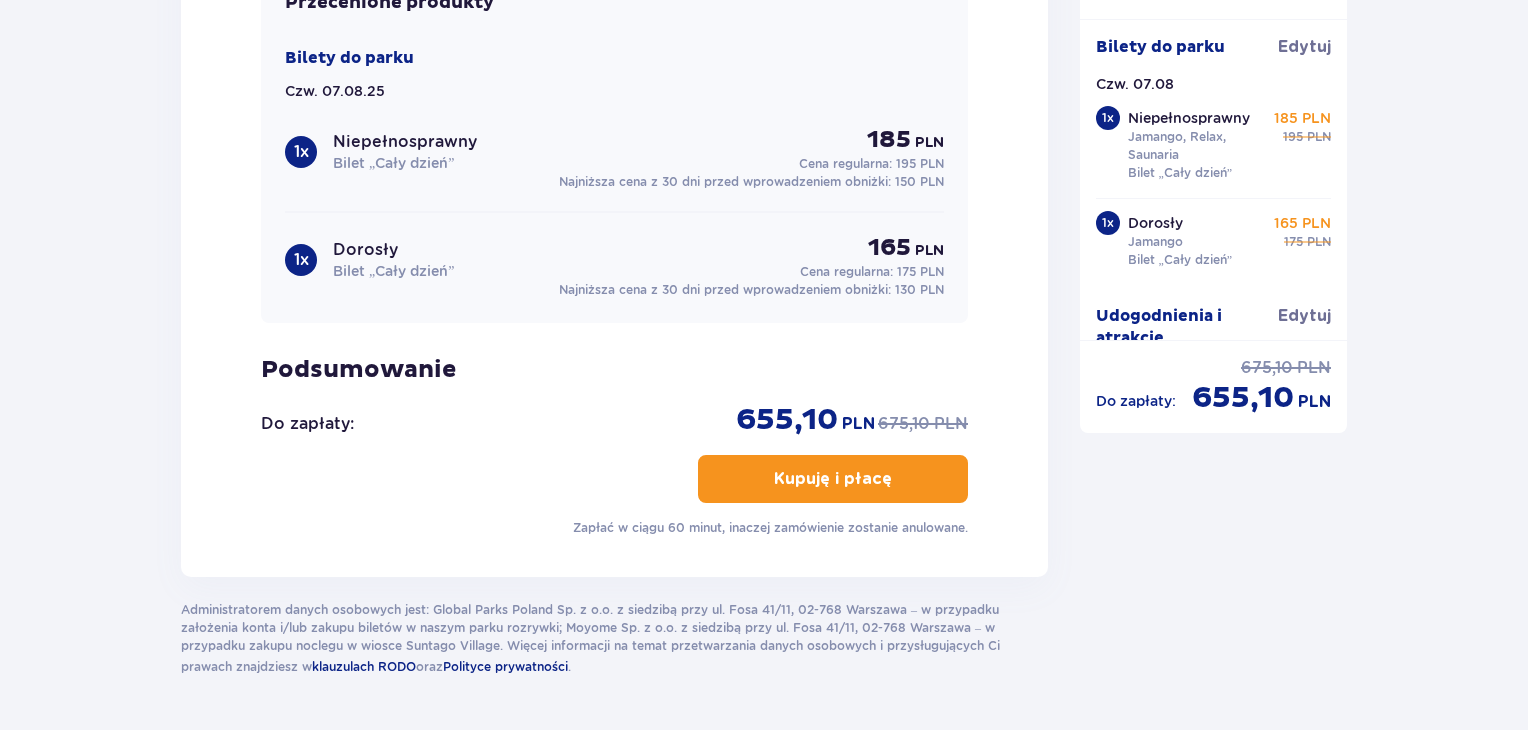scroll, scrollTop: 2234, scrollLeft: 0, axis: vertical 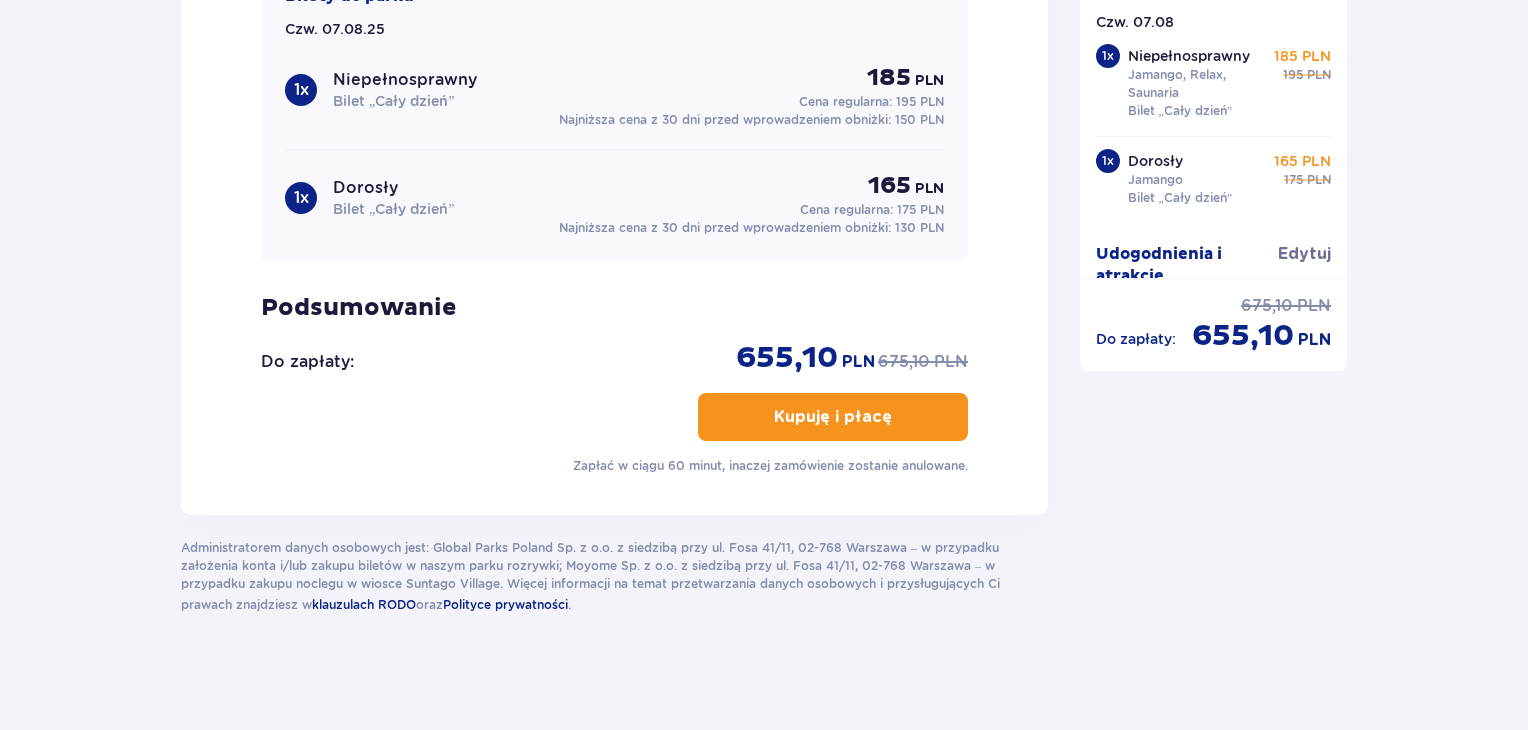 type on "26-800" 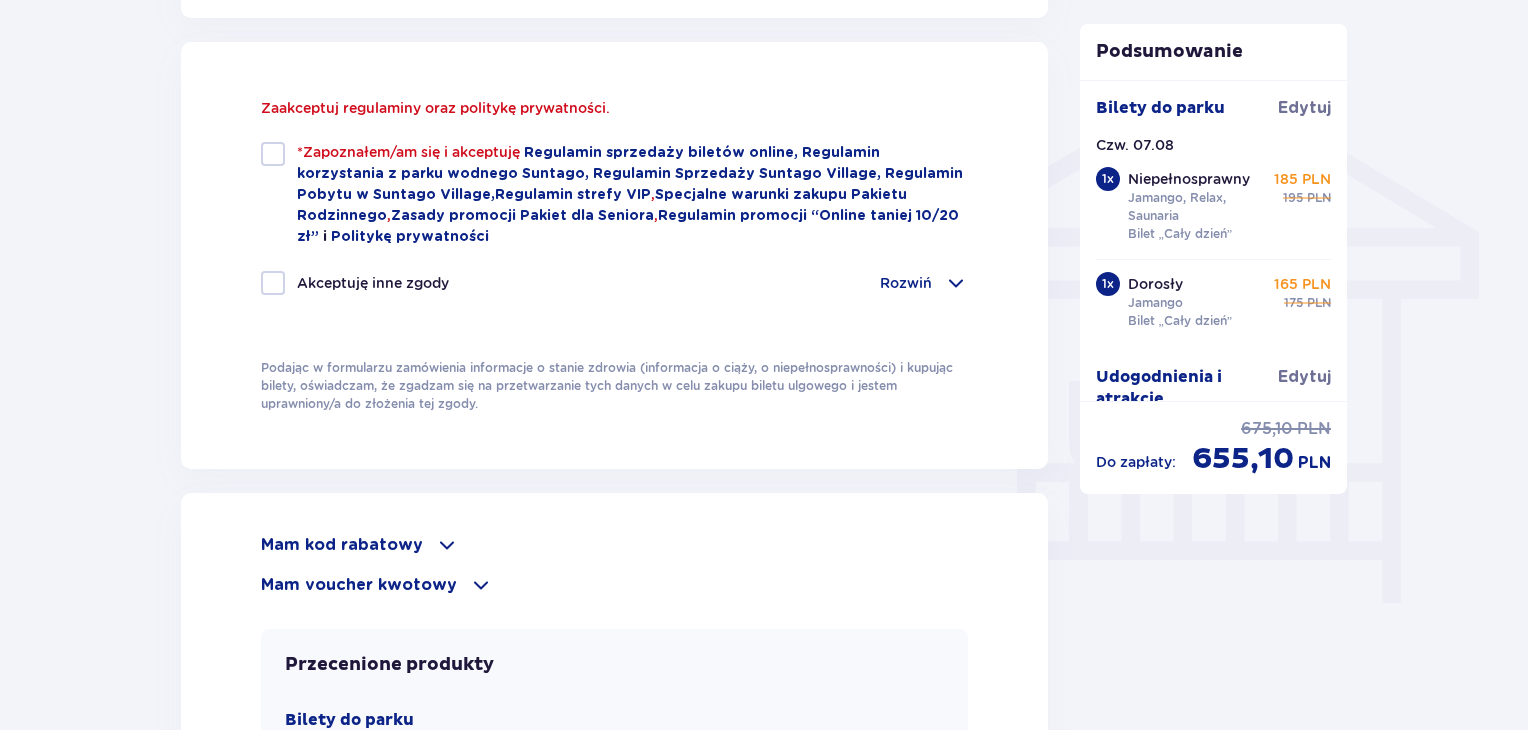 scroll, scrollTop: 1552, scrollLeft: 0, axis: vertical 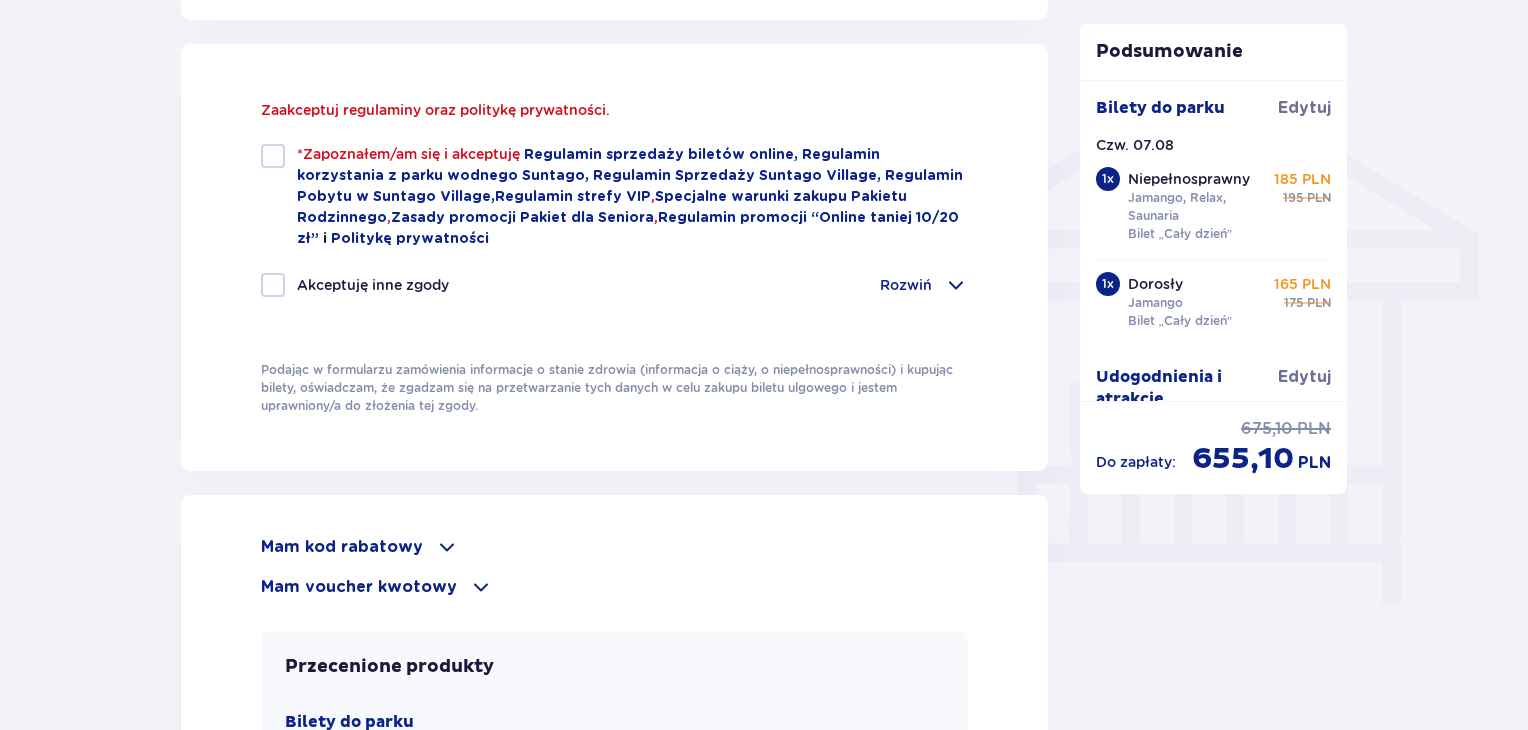 click on "*Zapoznałem/am się i akceptuję   Regulamin sprzedaży biletów online,   Regulamin korzystania z parku wodnego Suntago,   Regulamin Sprzedaży Suntago Village,   Regulamin Pobytu w Suntago Village ,  Regulamin strefy VIP ,  Specjalne warunki zakupu Pakietu Rodzinnego ,  Zasady promocji Pakiet dla Seniora ,  Regulamin promocji “Online taniej 10/20 zł”   i   Politykę prywatności" at bounding box center (614, 196) 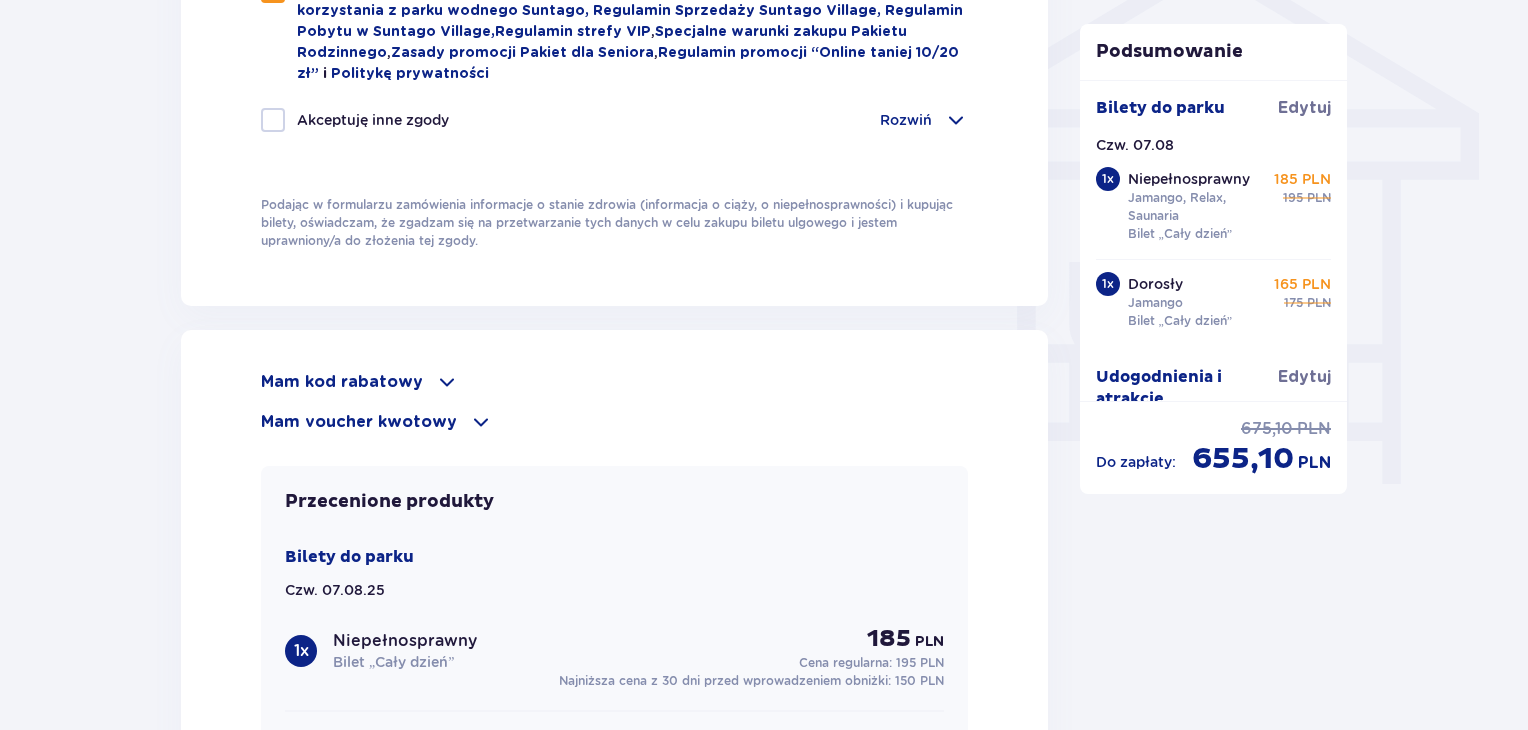scroll, scrollTop: 2152, scrollLeft: 0, axis: vertical 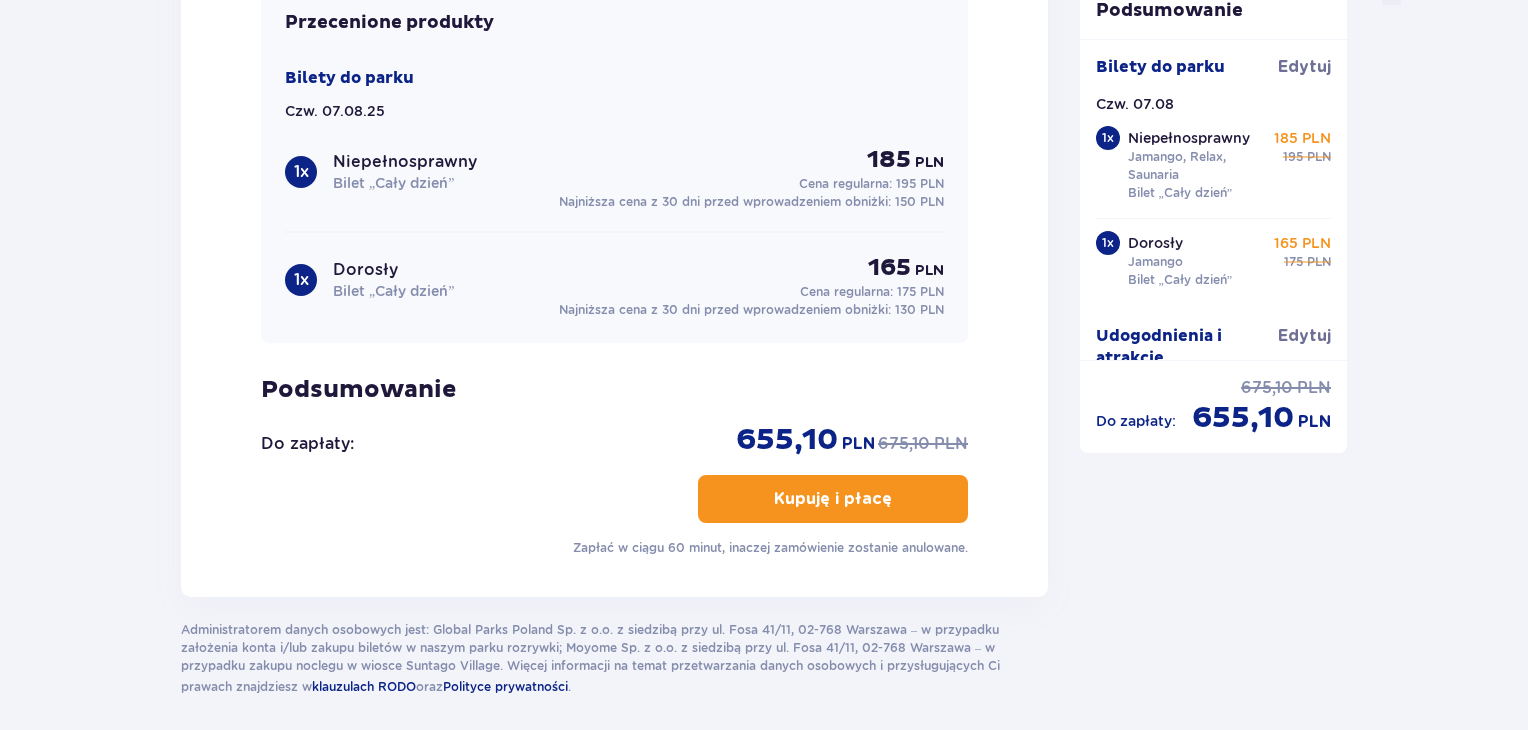 click on "Kupuję i płacę" at bounding box center (833, 499) 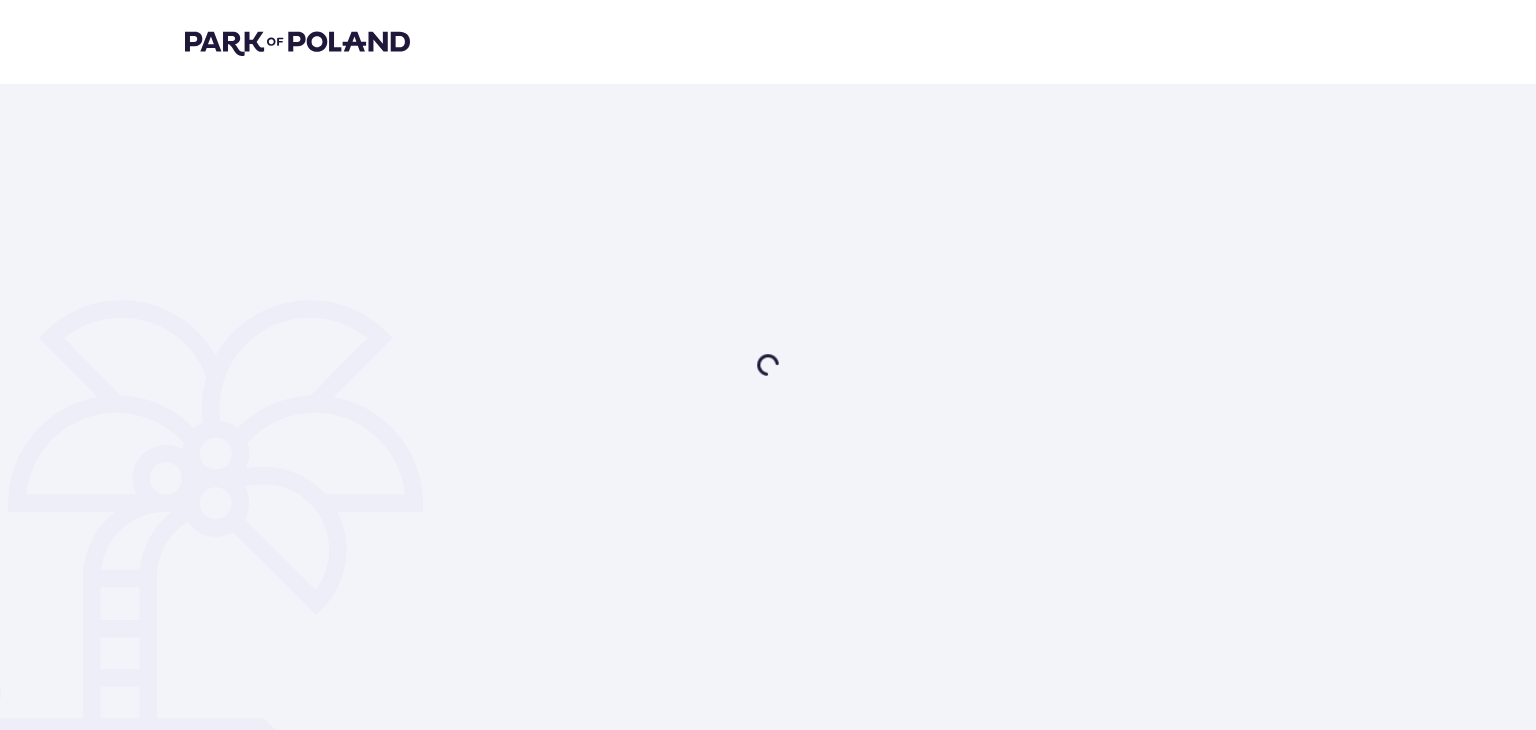 scroll, scrollTop: 0, scrollLeft: 0, axis: both 